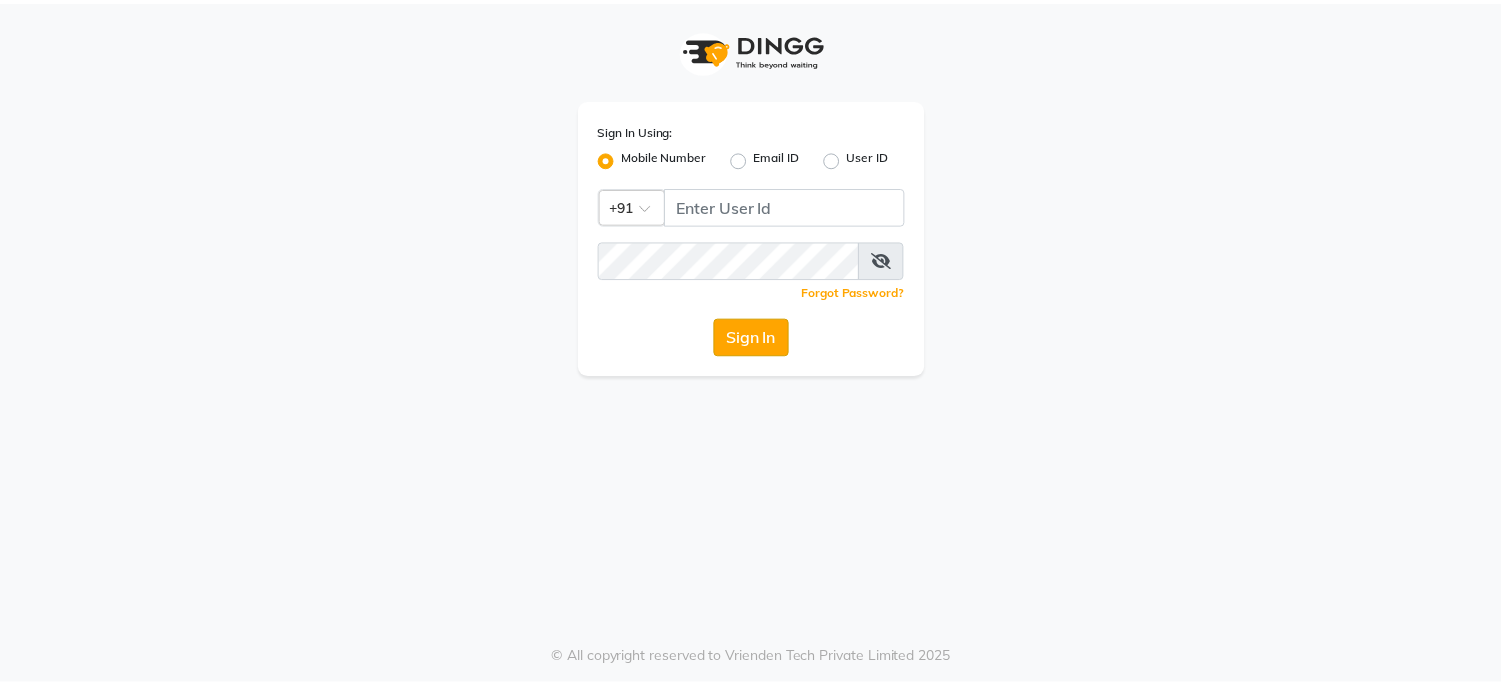 scroll, scrollTop: 0, scrollLeft: 0, axis: both 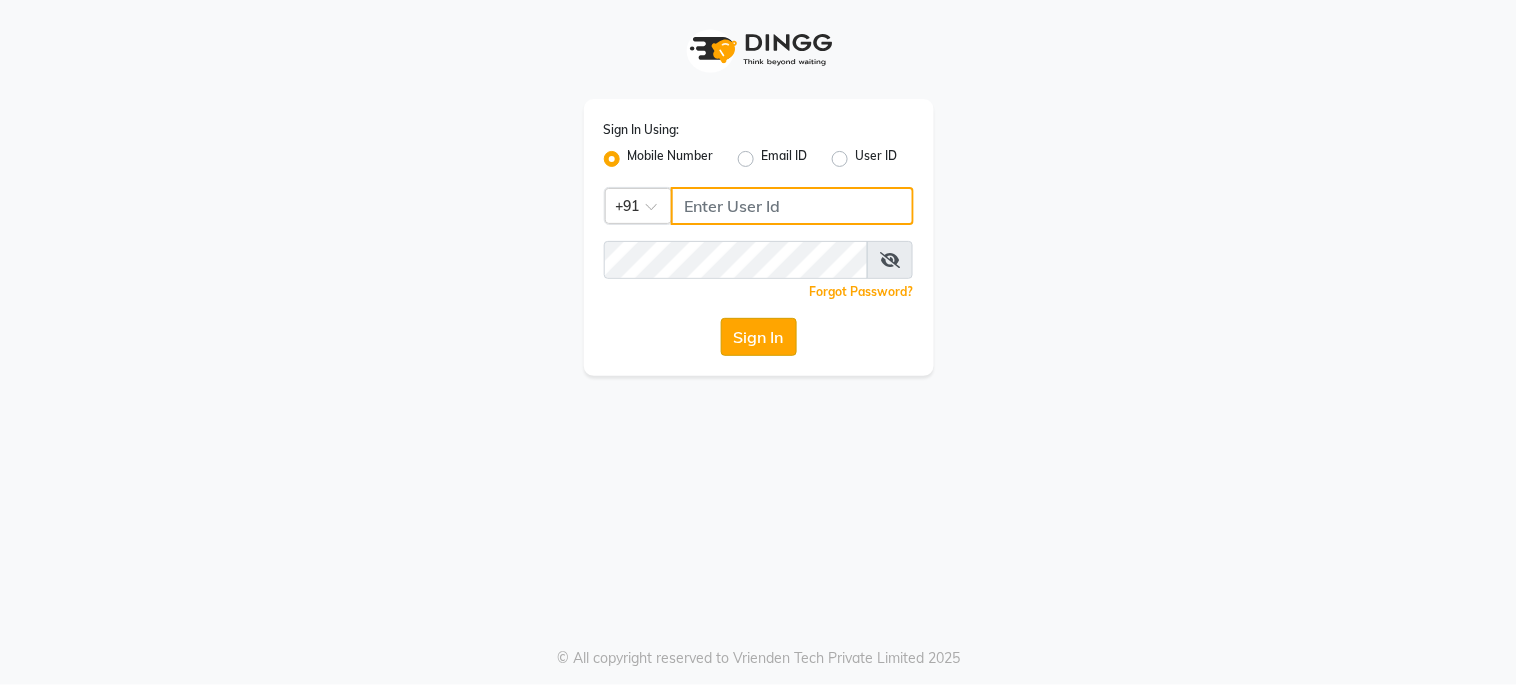 type on "6287595177" 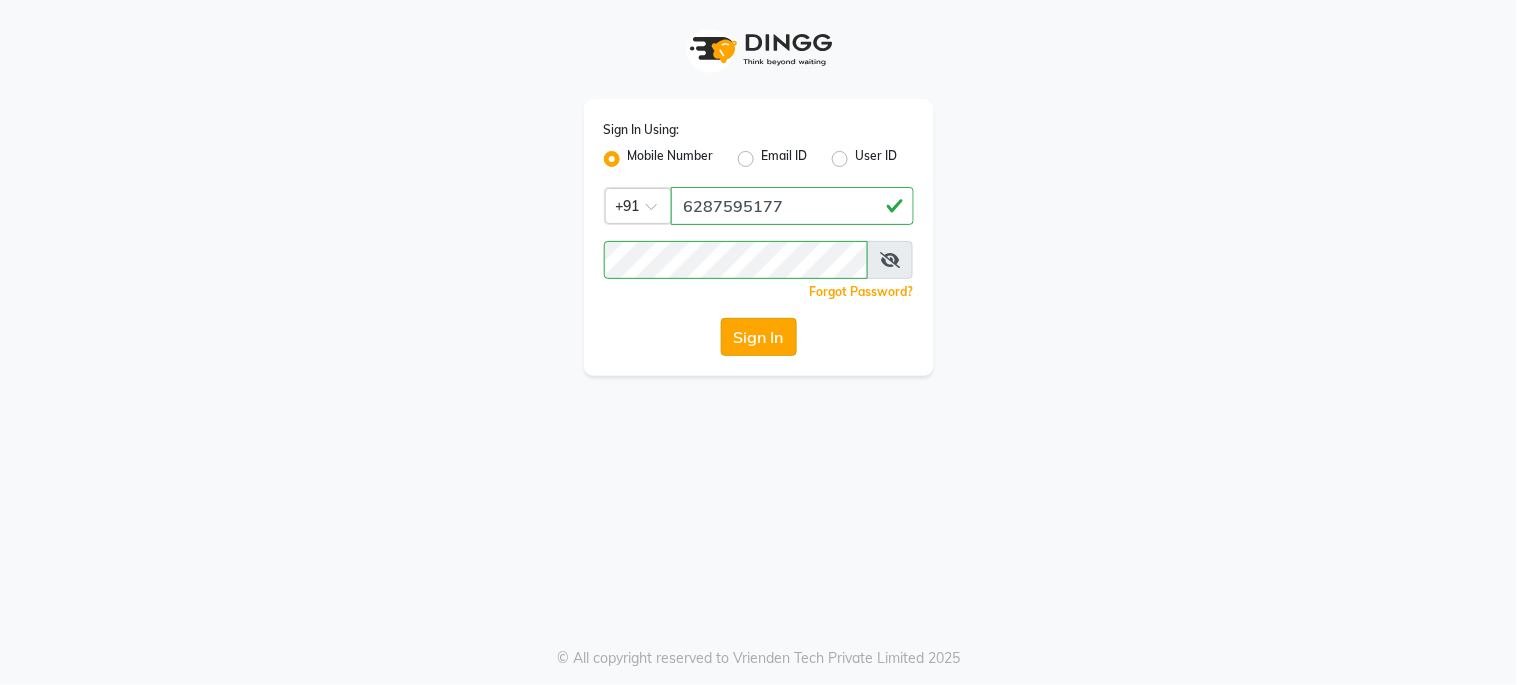 click on "Sign In" 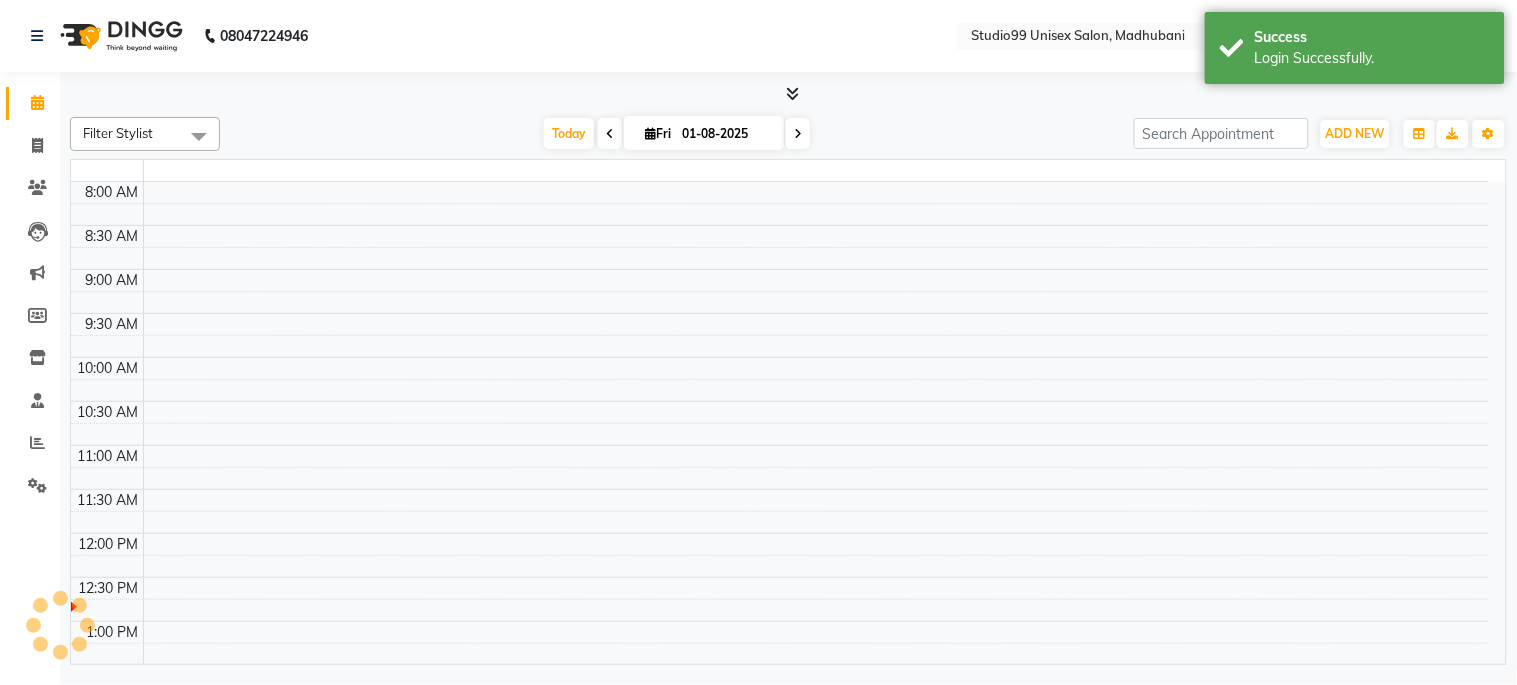 select on "en" 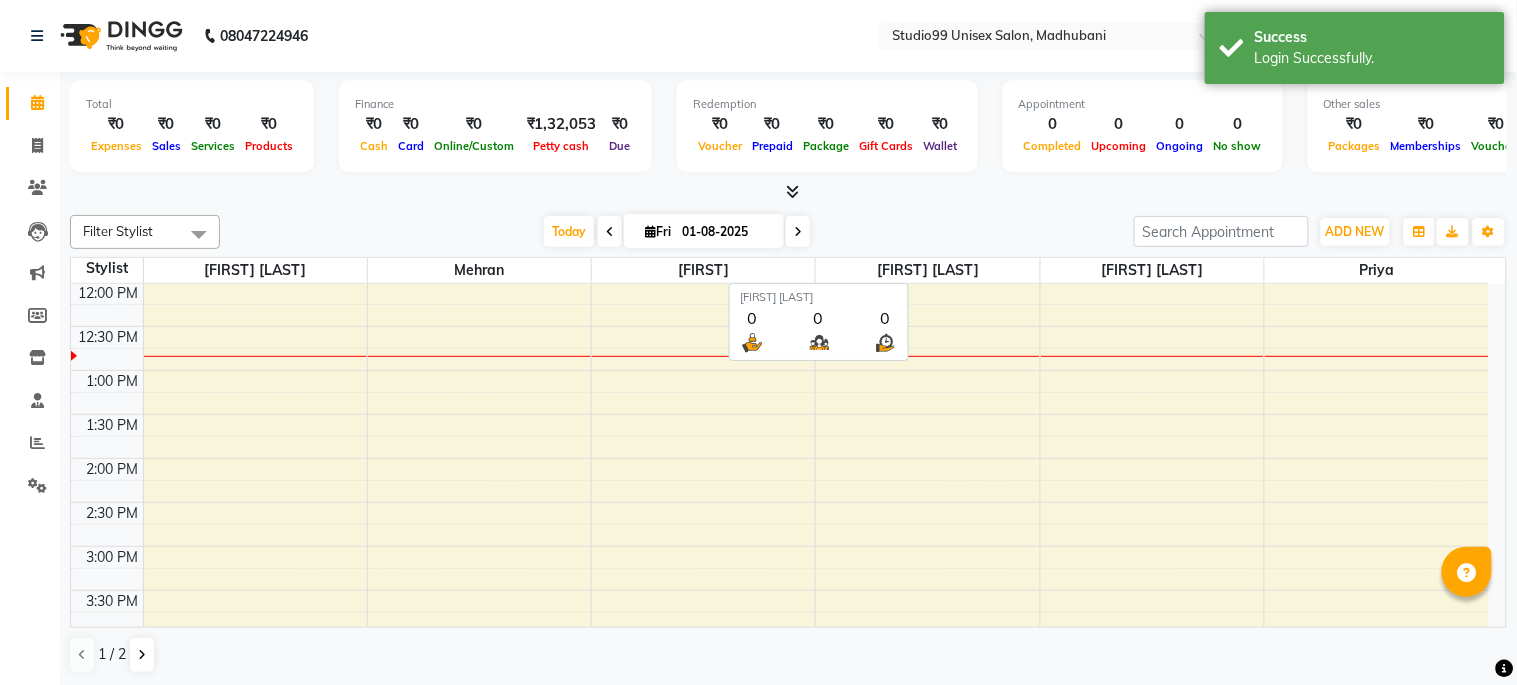 scroll, scrollTop: 265, scrollLeft: 0, axis: vertical 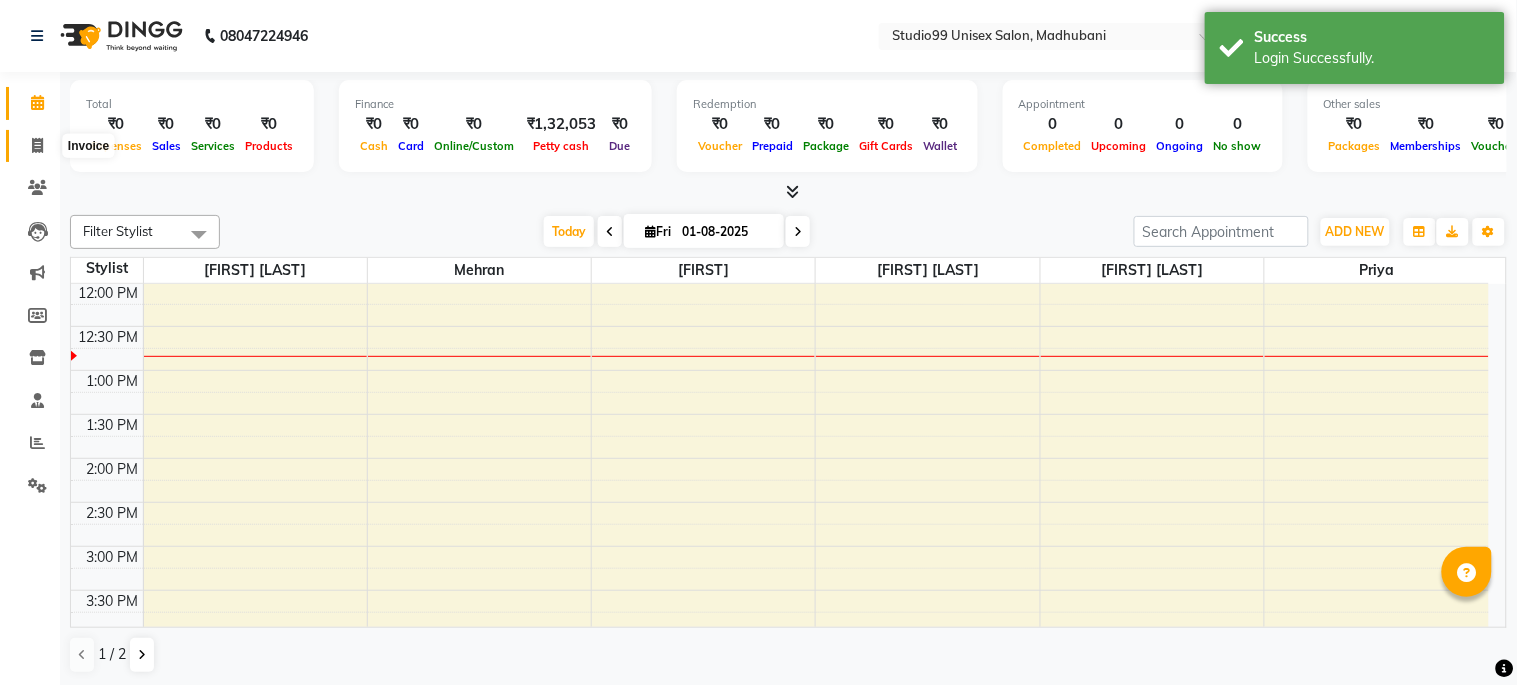 click 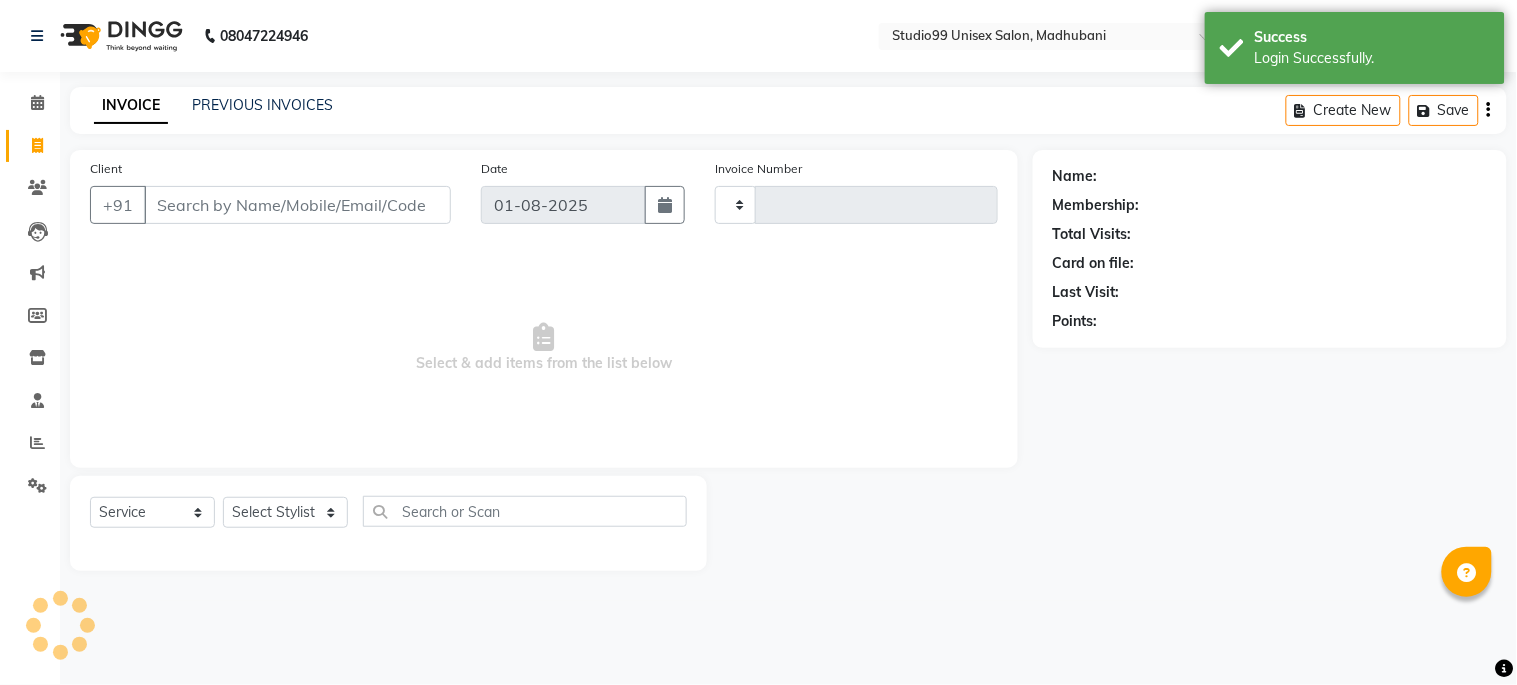type on "0872" 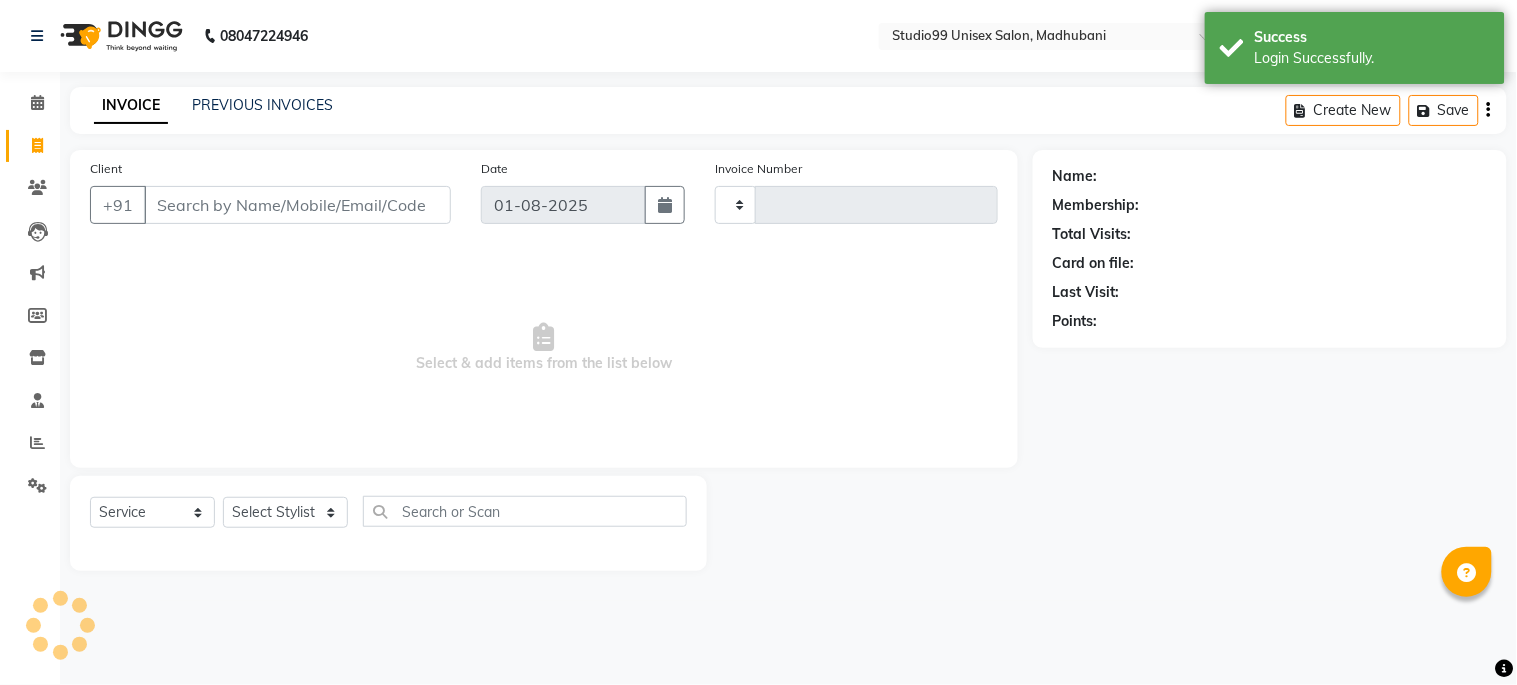 select on "6061" 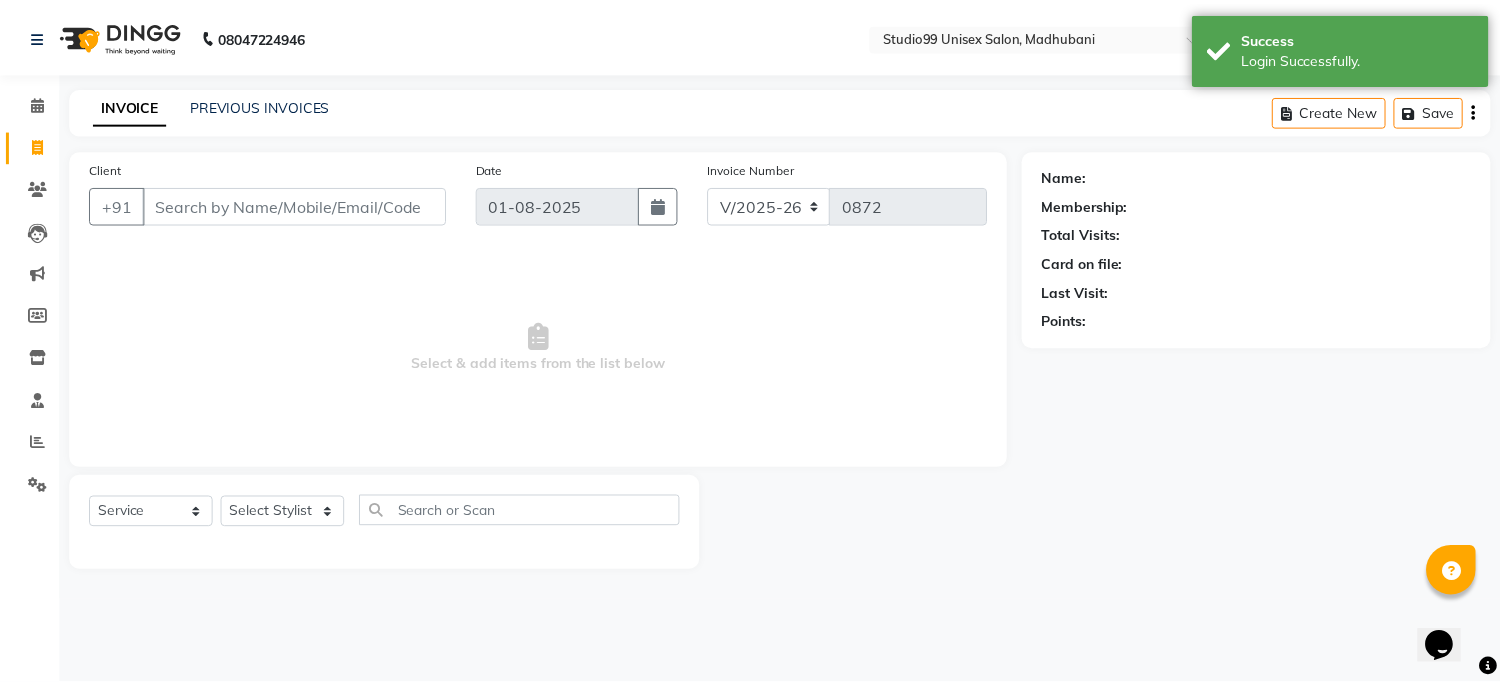 scroll, scrollTop: 0, scrollLeft: 0, axis: both 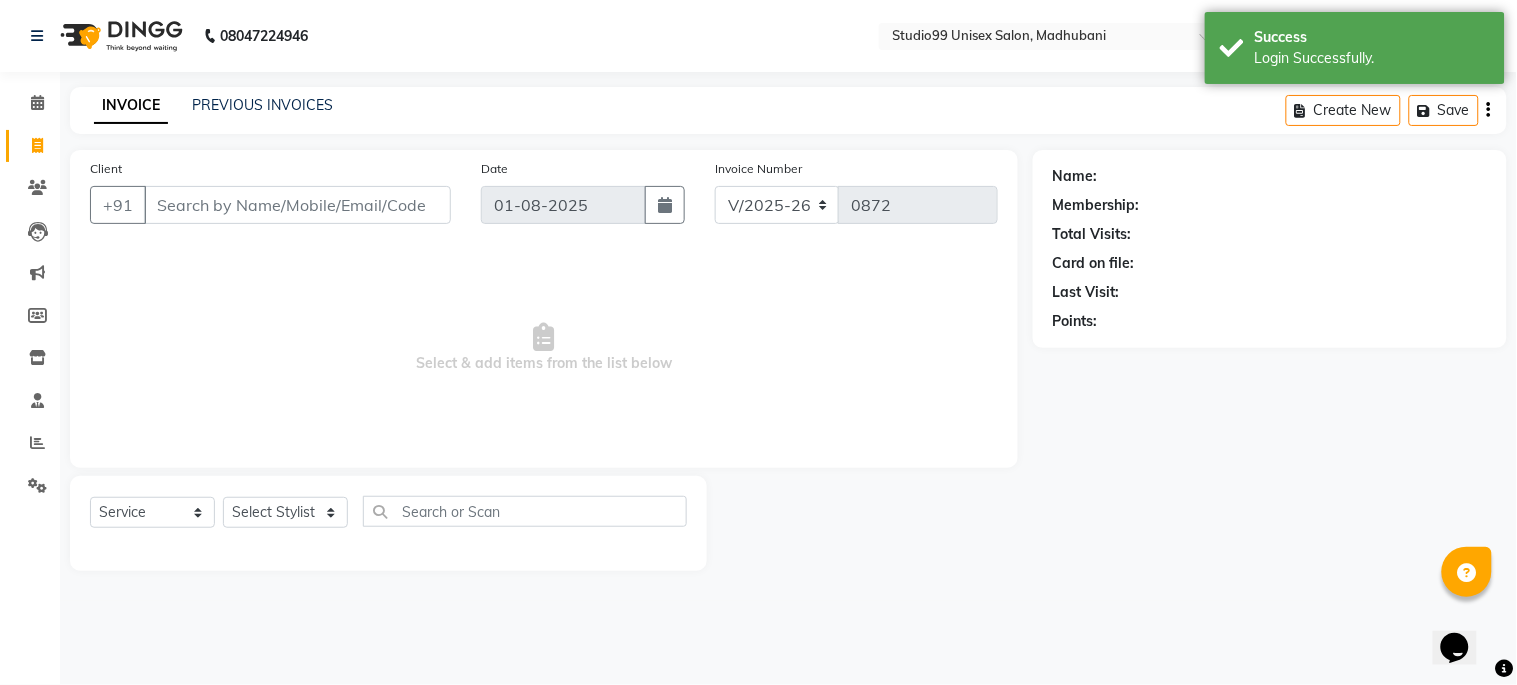 click on "Client" at bounding box center (297, 205) 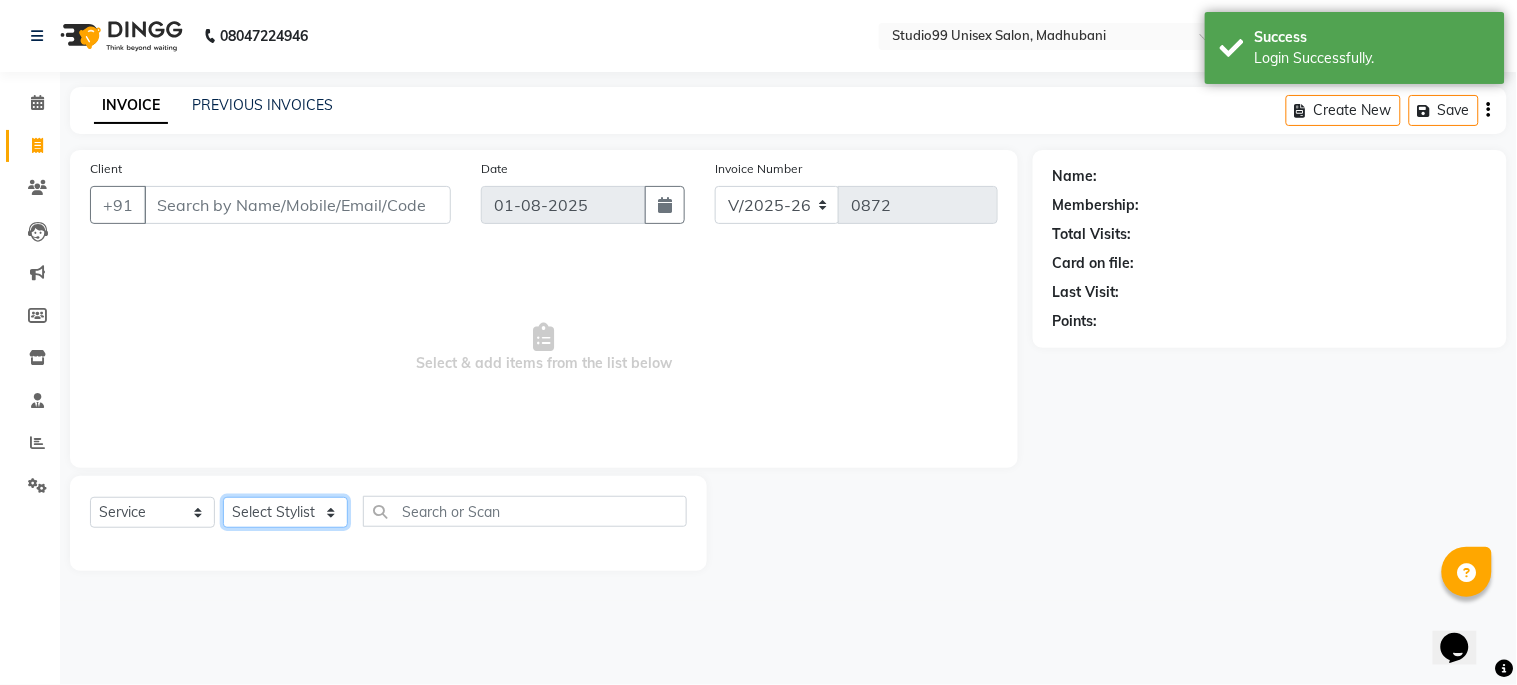 click on "Select Stylist Admin [FIRST] [LAST] [FIRST] [LAST] [FIRST] [FIRST] [FIRST]" 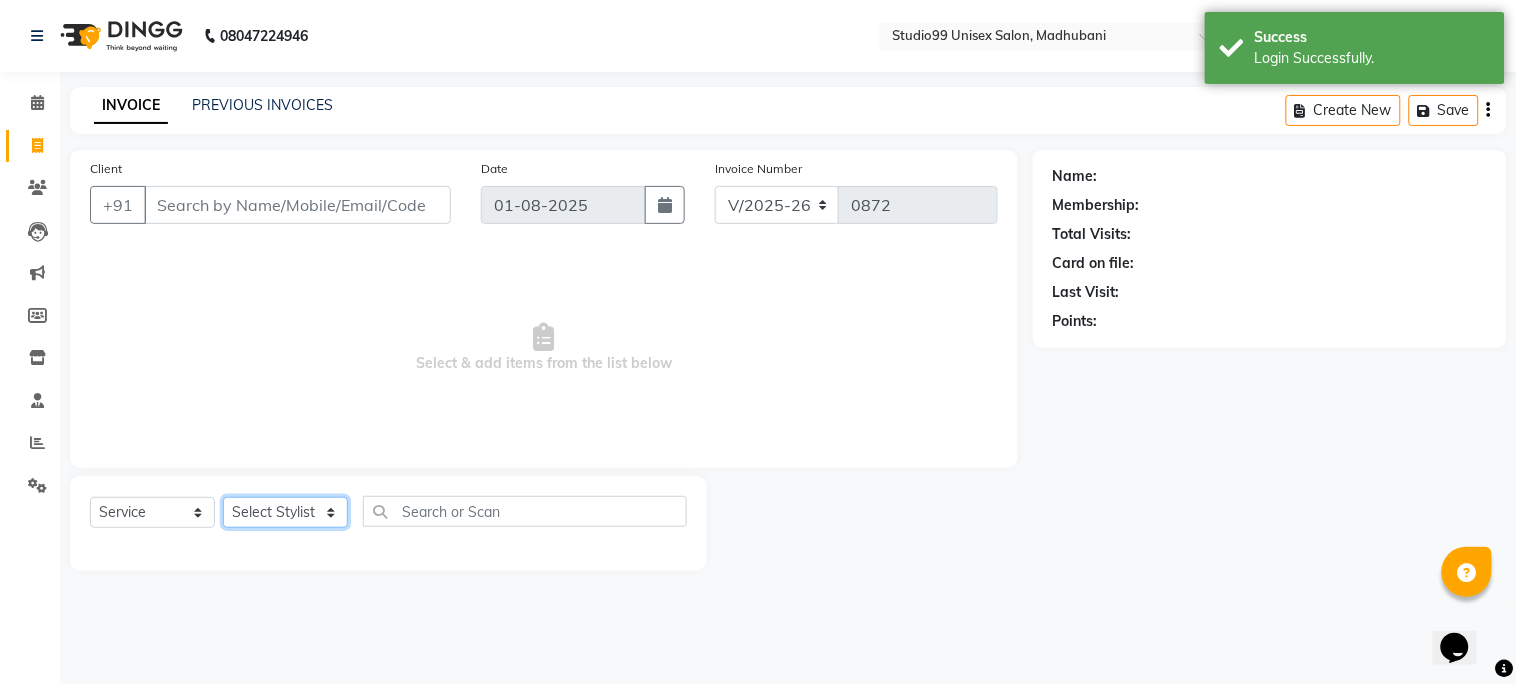 select on "45039" 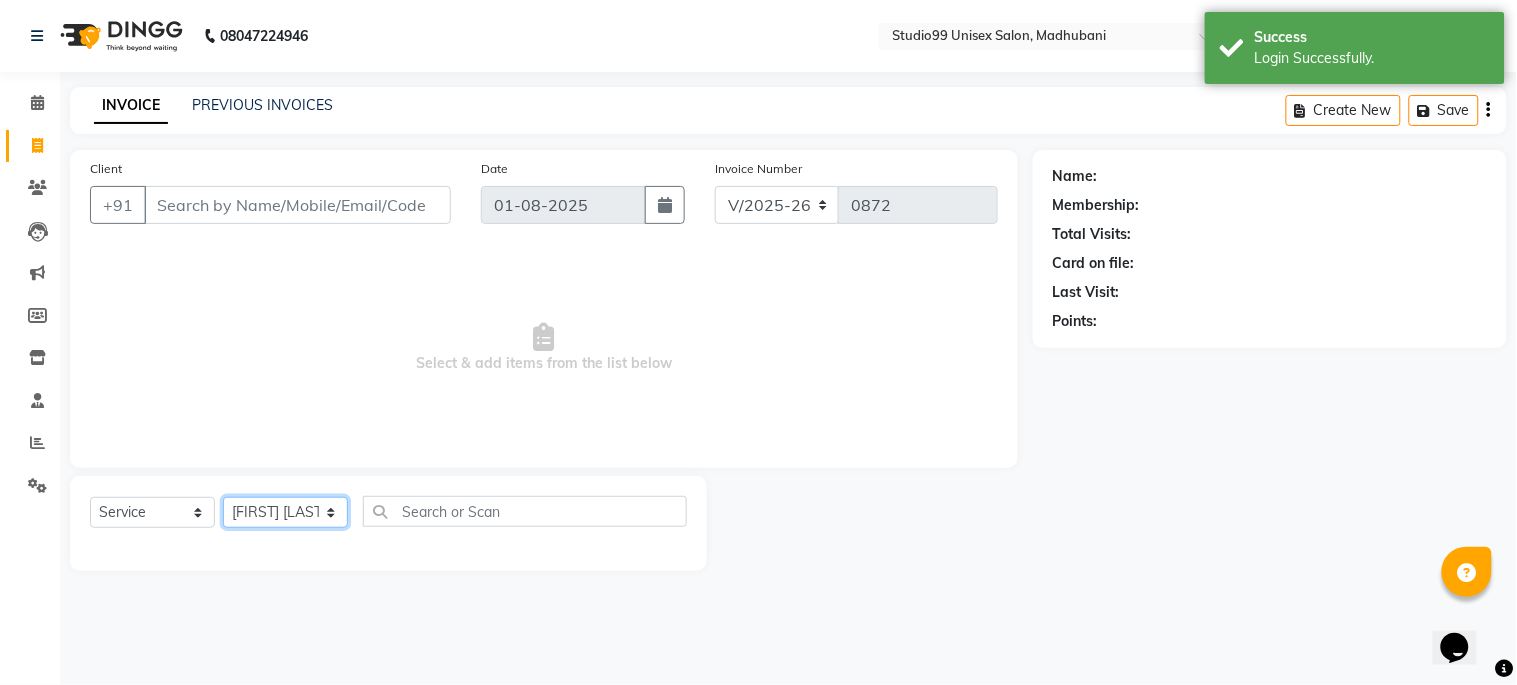 click on "Select Stylist Admin [FIRST] [LAST] [FIRST] [LAST] [FIRST] [FIRST] [FIRST]" 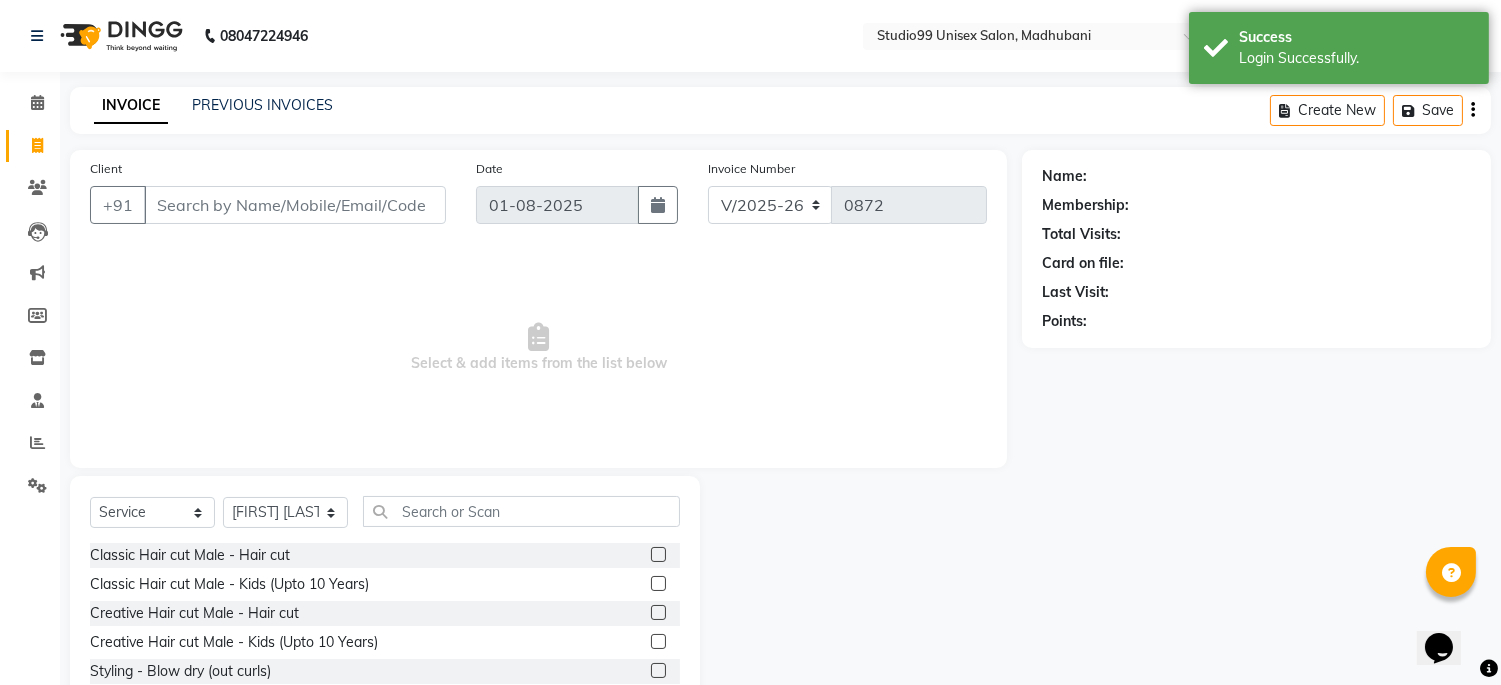 click 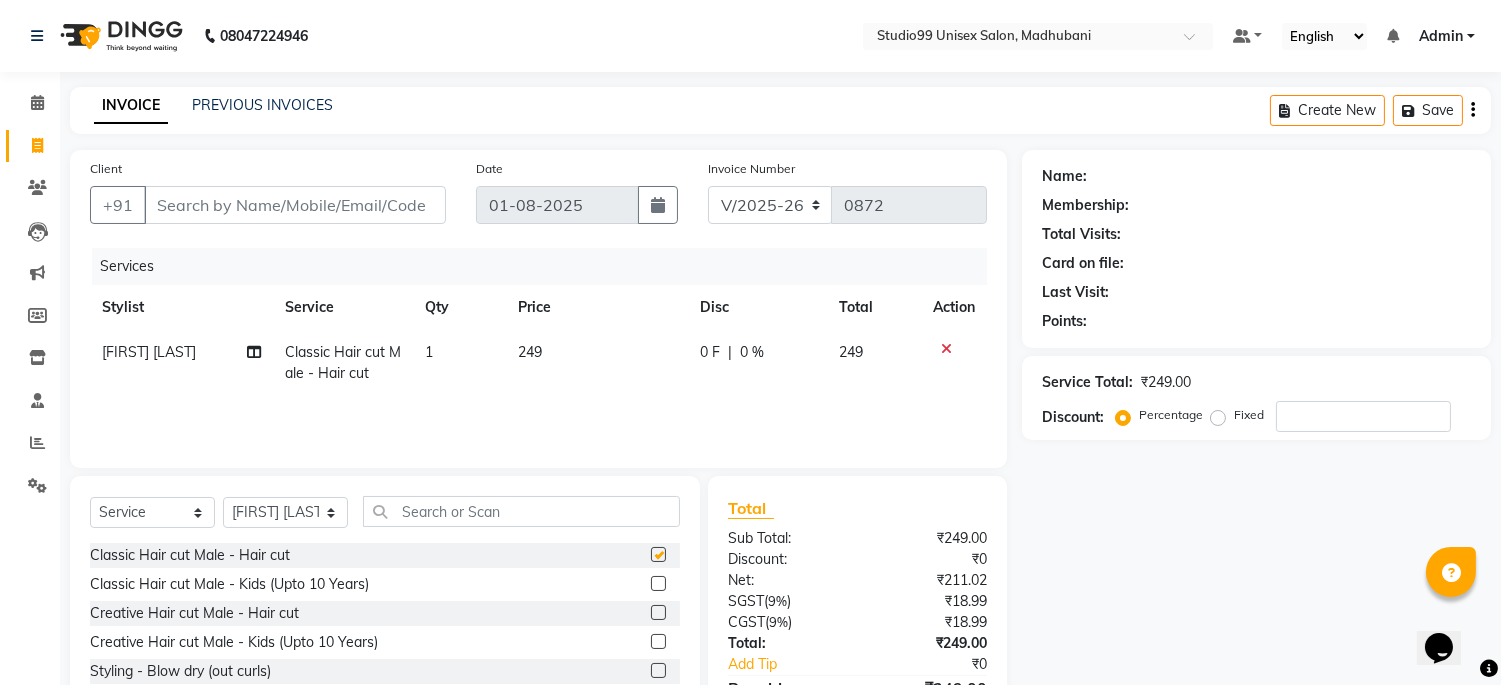 checkbox on "false" 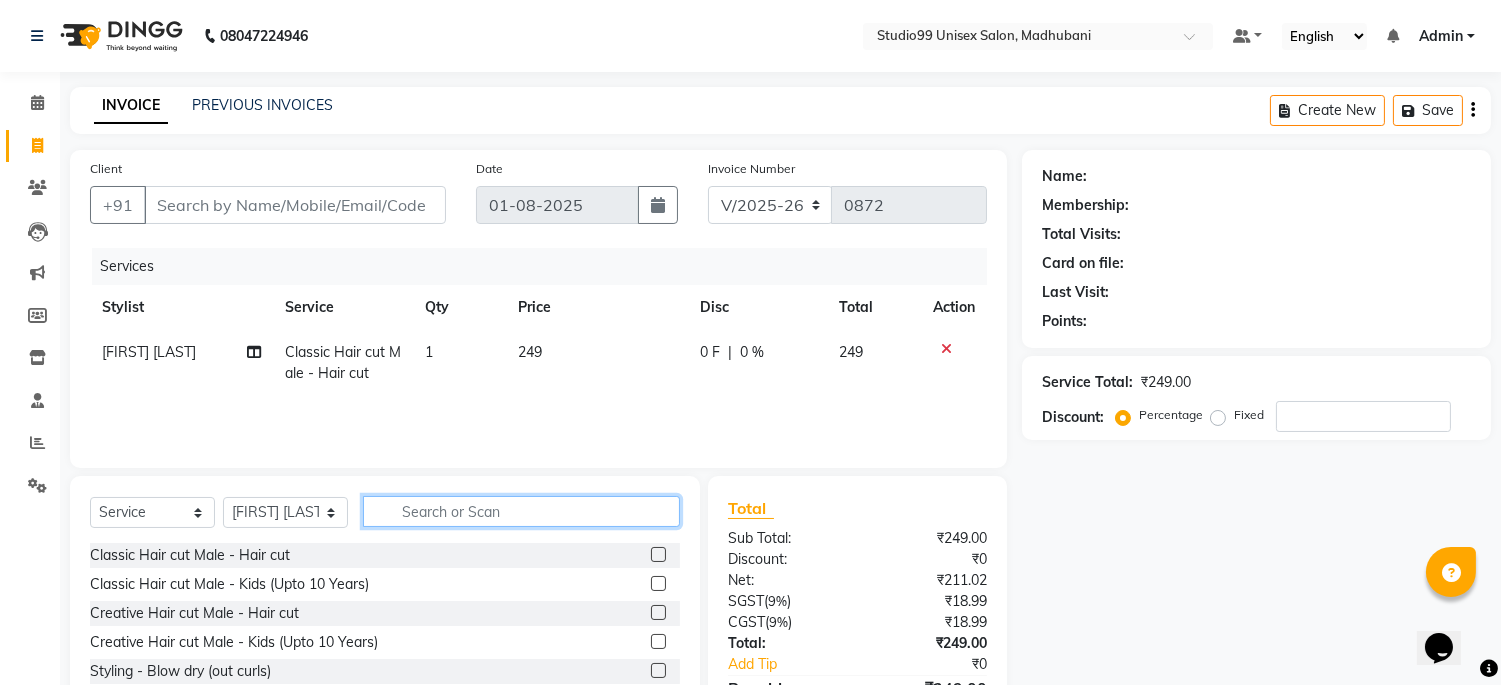 click 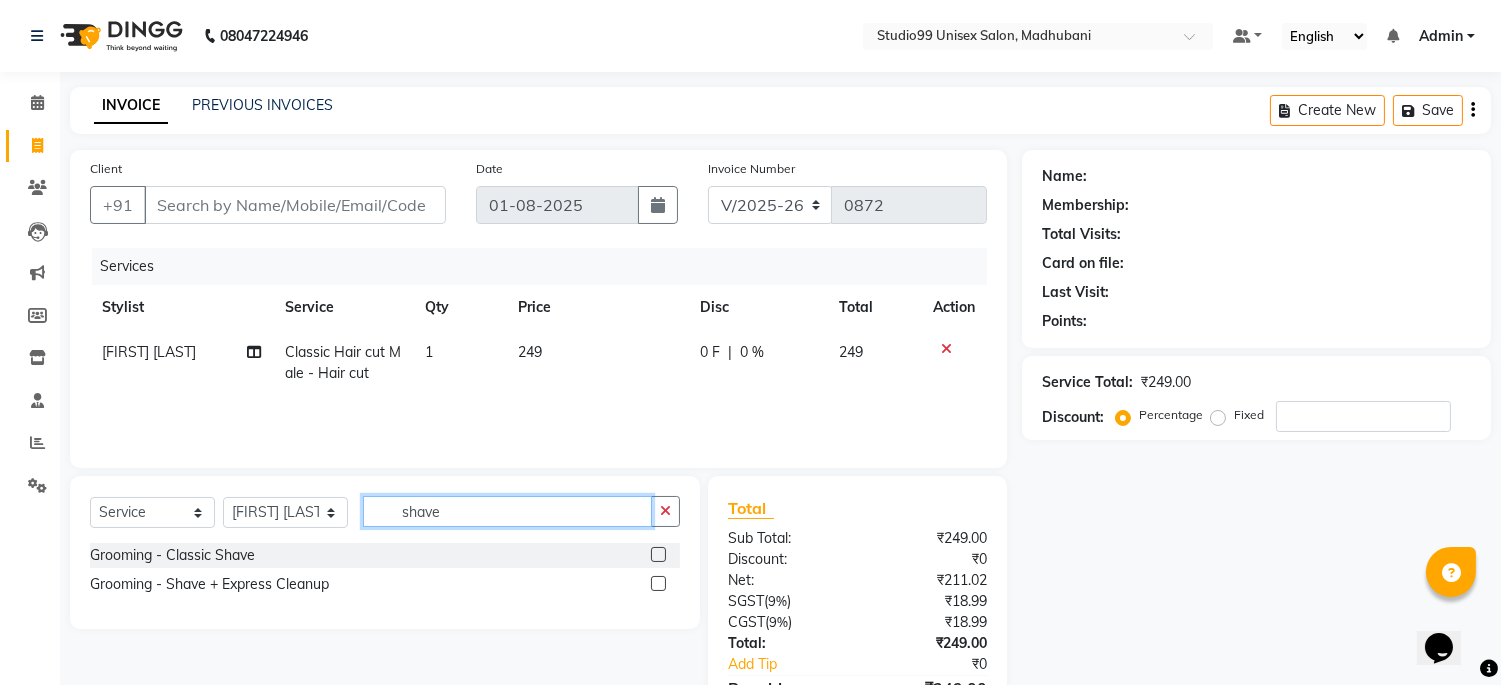 type on "shave" 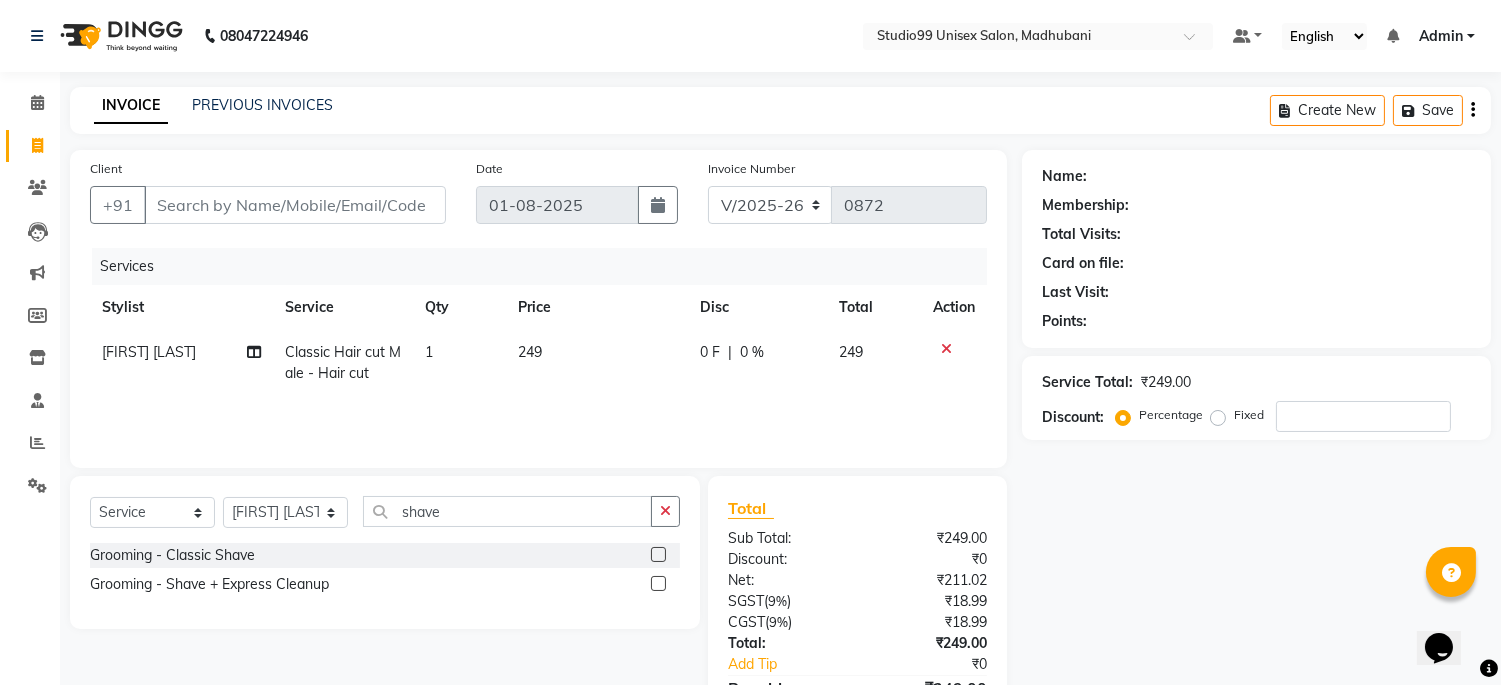 click 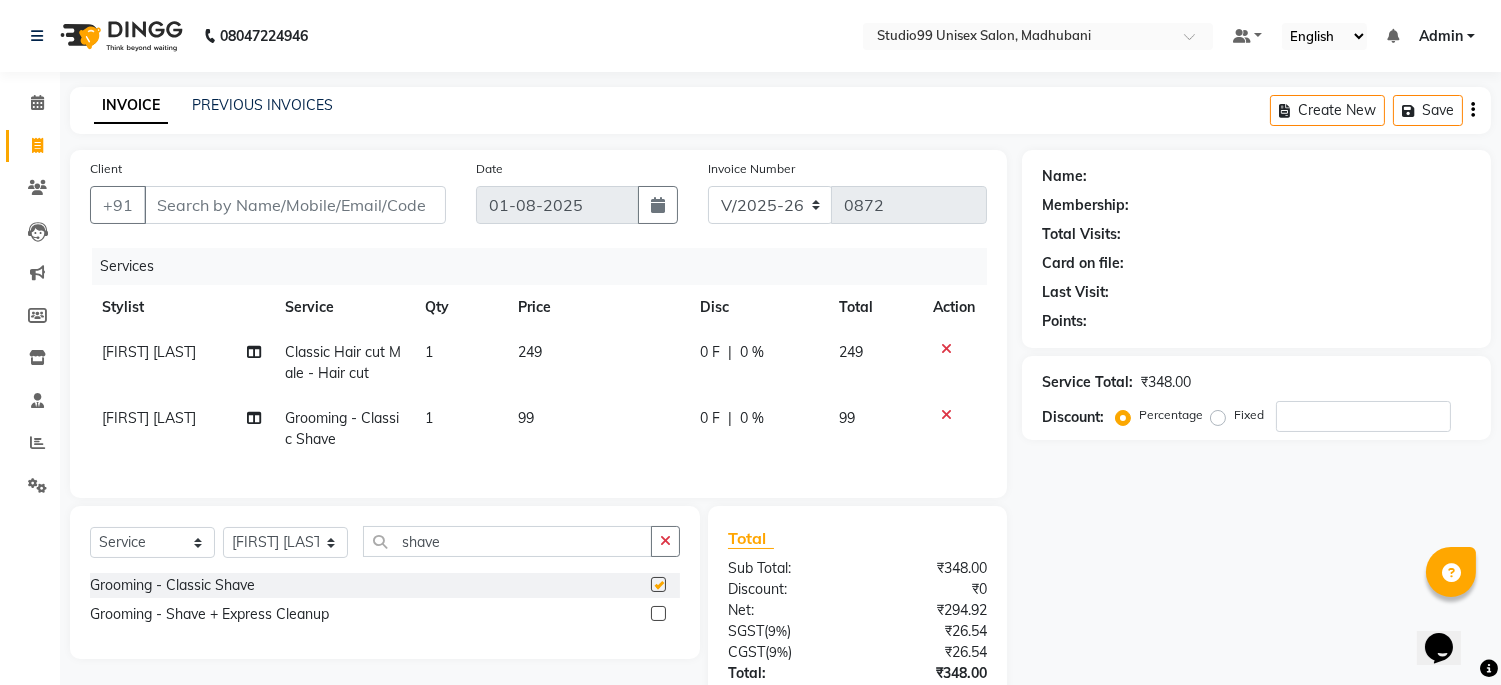 checkbox on "false" 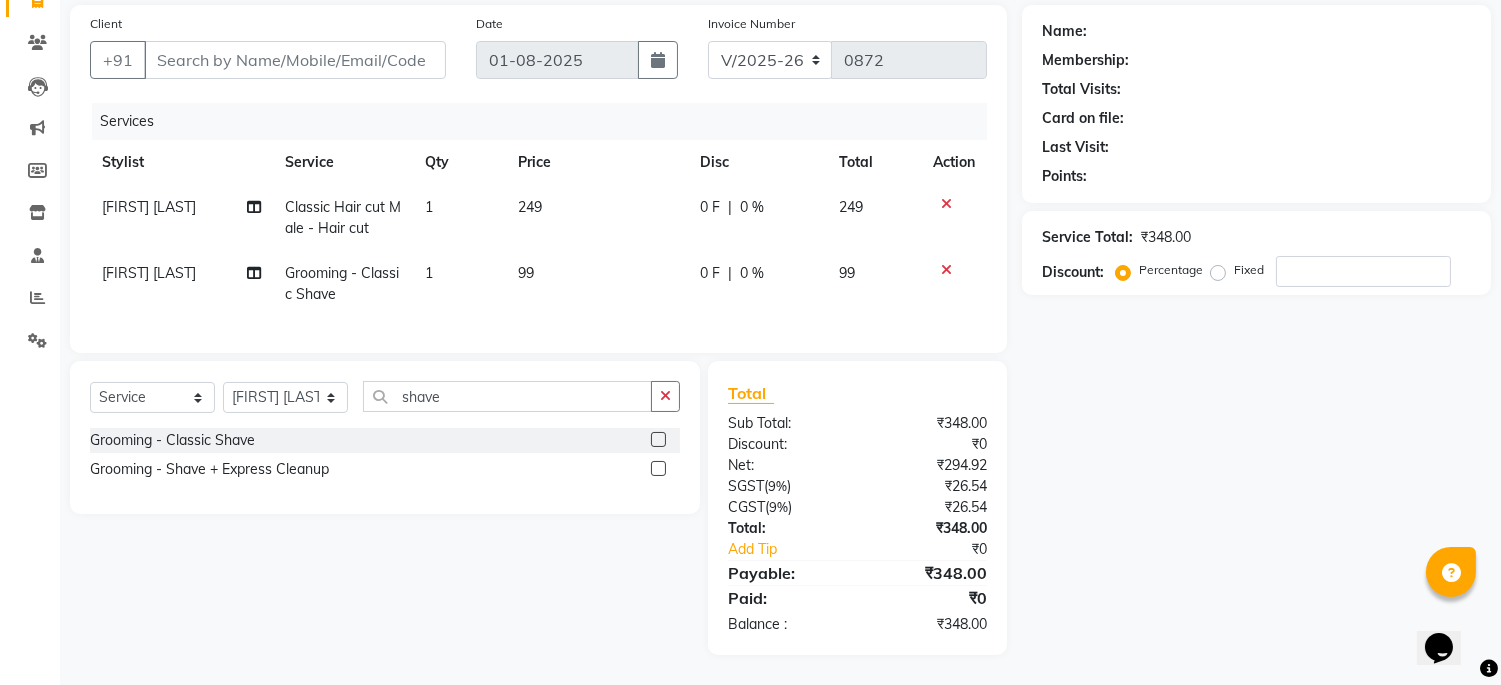 scroll, scrollTop: 0, scrollLeft: 0, axis: both 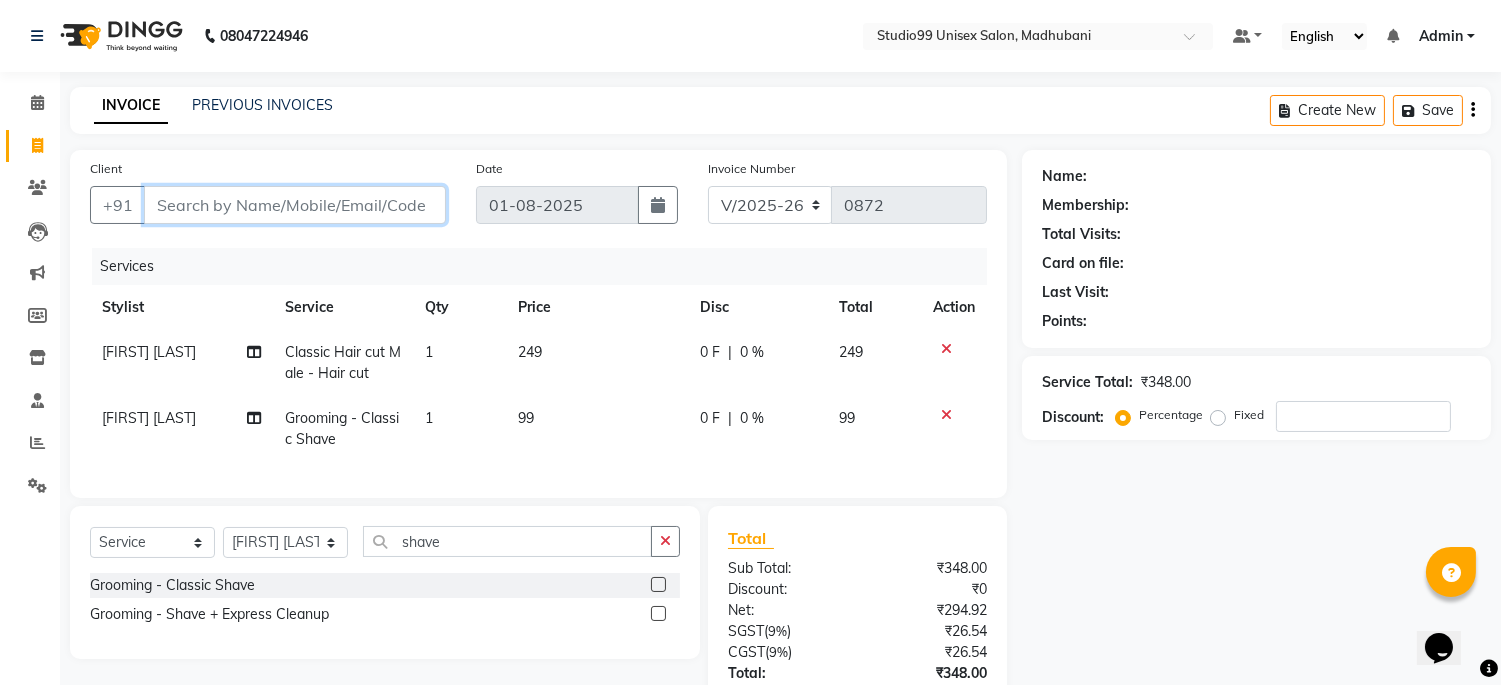 click on "Client" at bounding box center (295, 205) 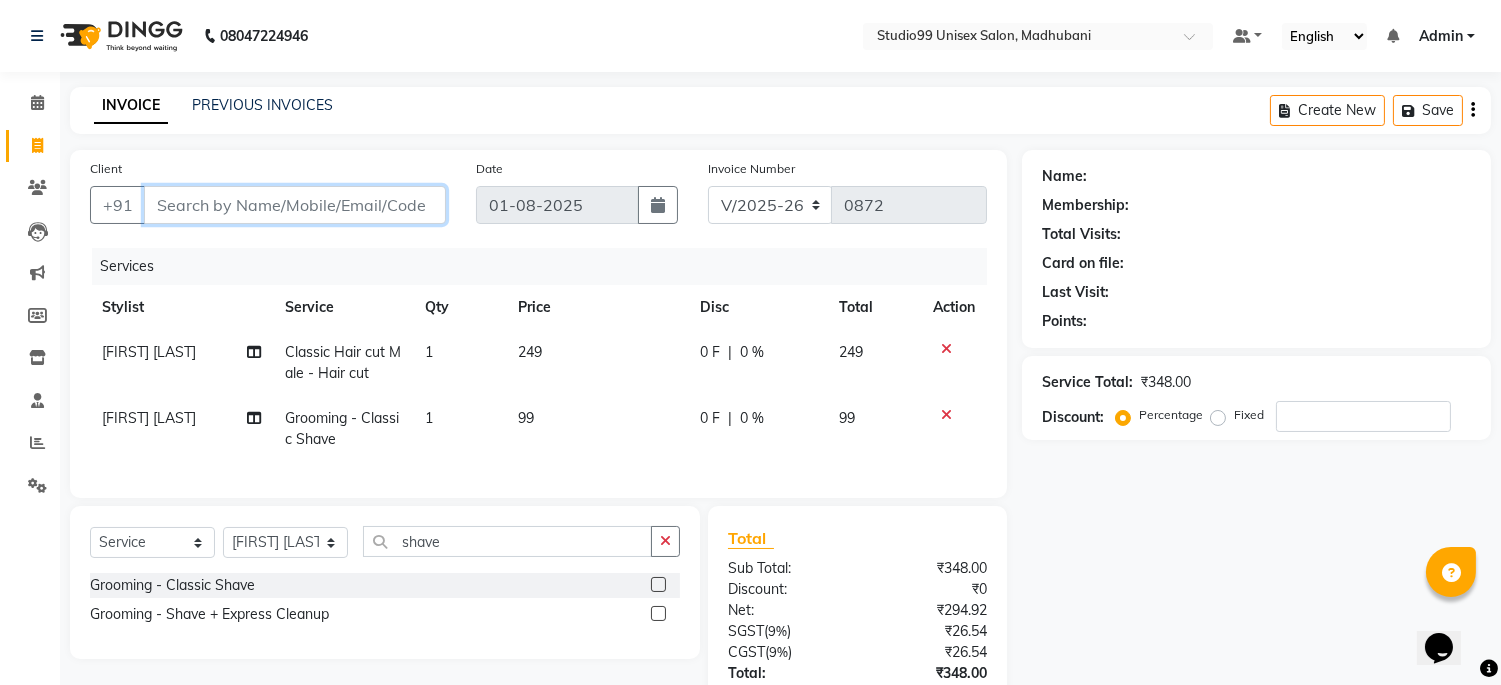 type on "v" 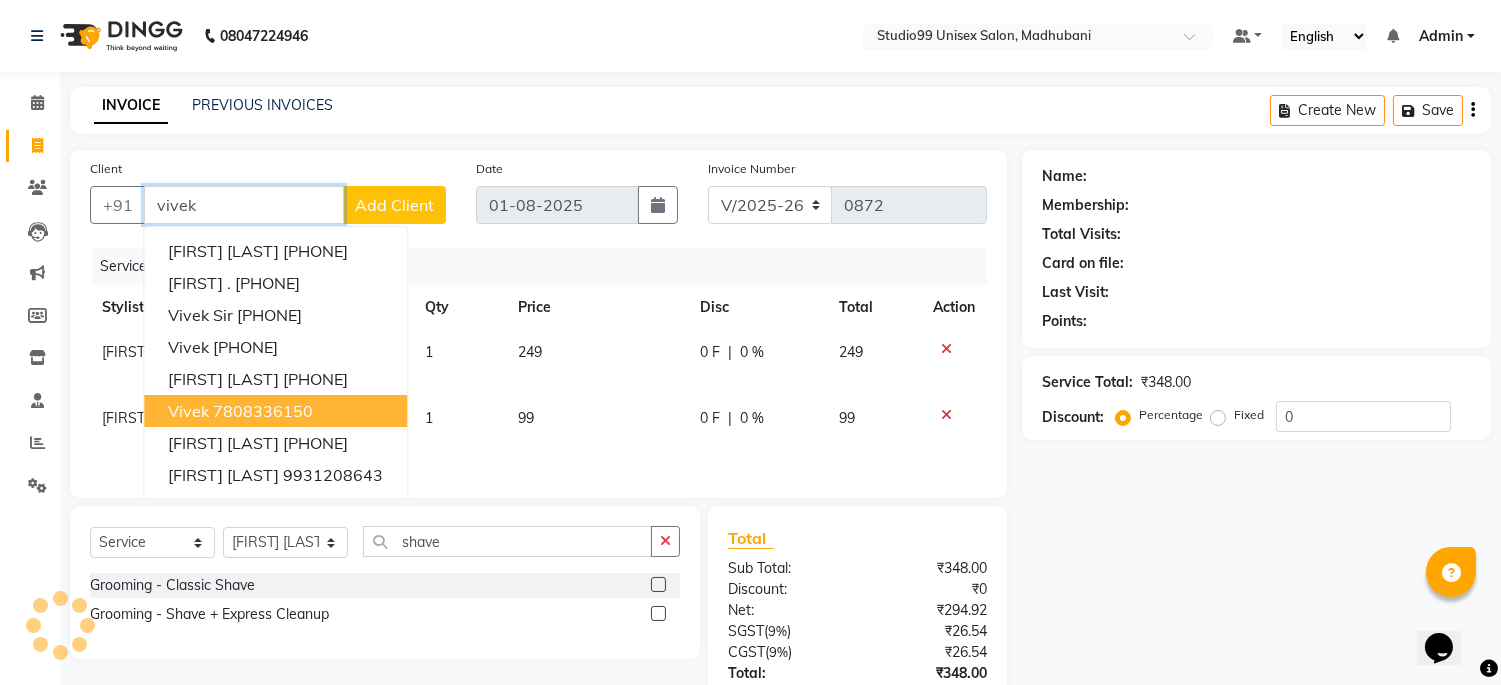 click on "7808336150" at bounding box center (263, 411) 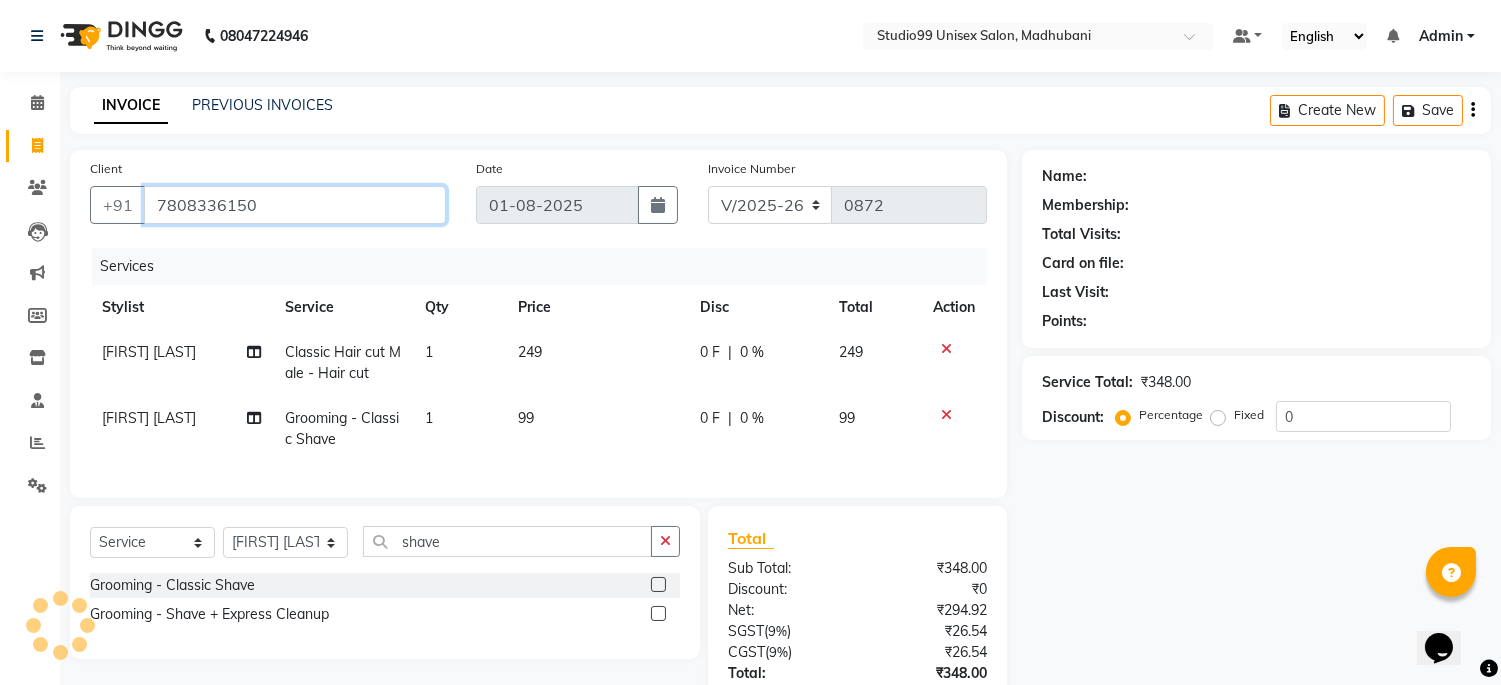 type on "7808336150" 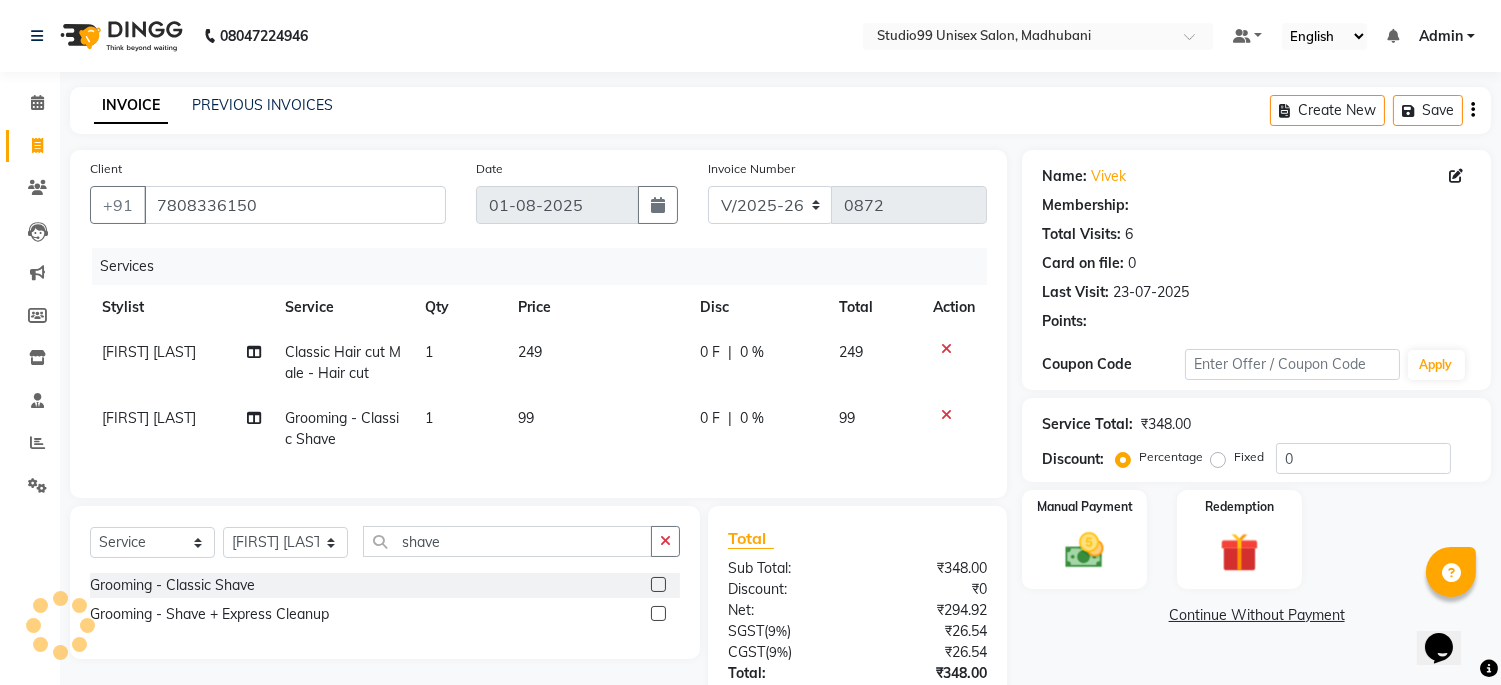 select on "1: Object" 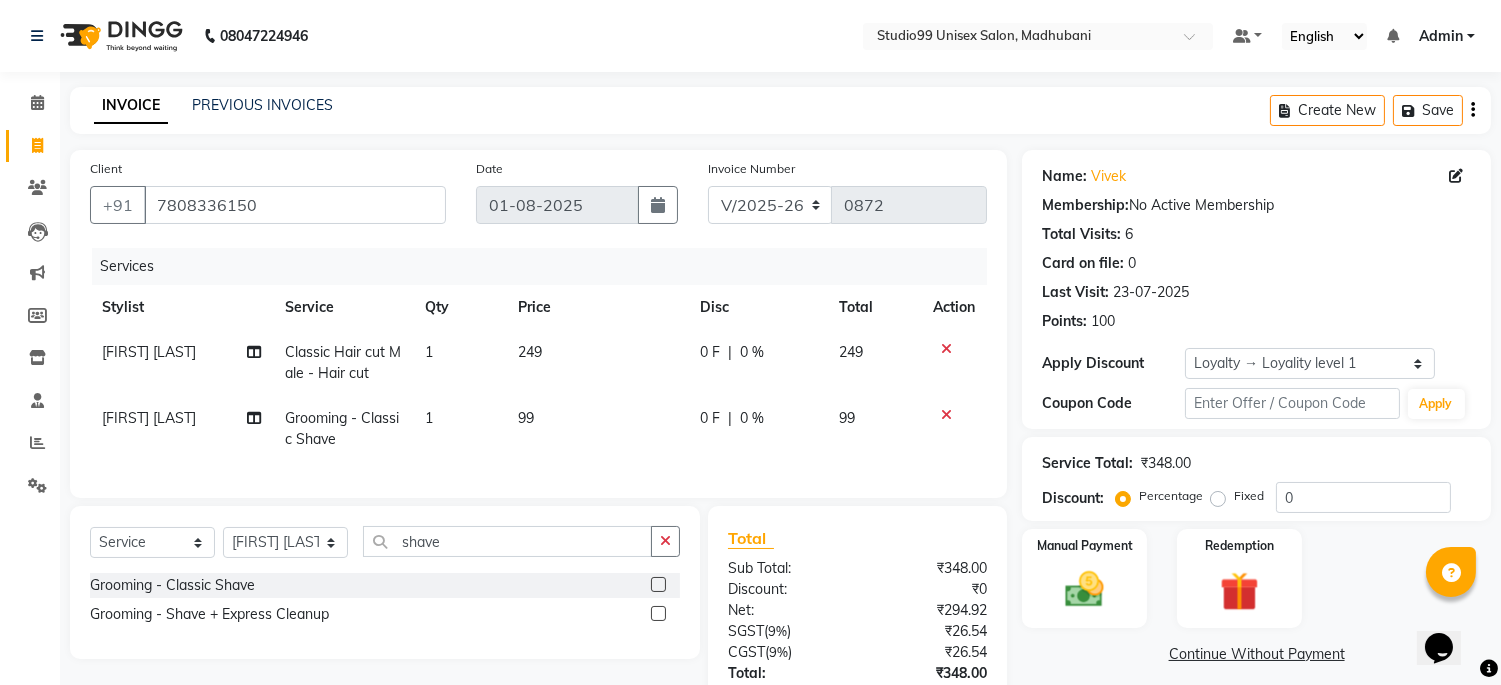 click 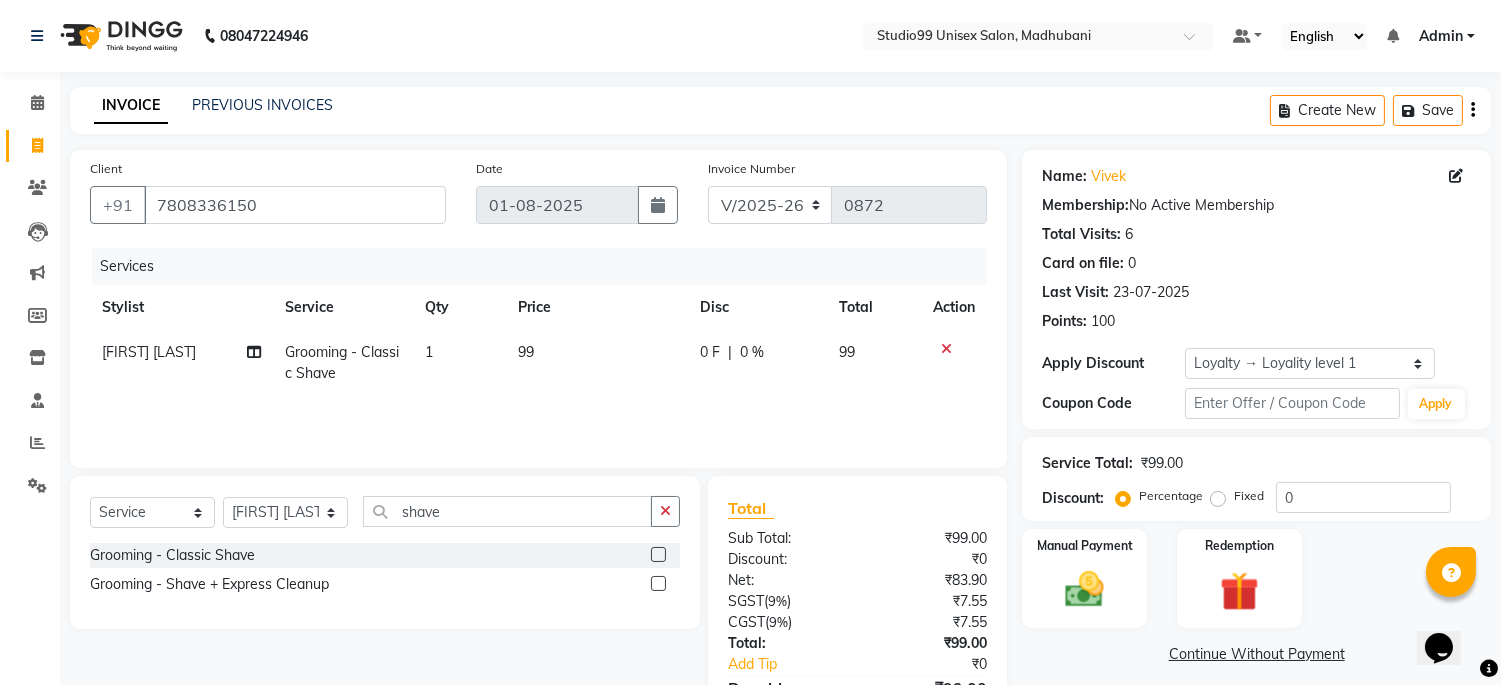 click 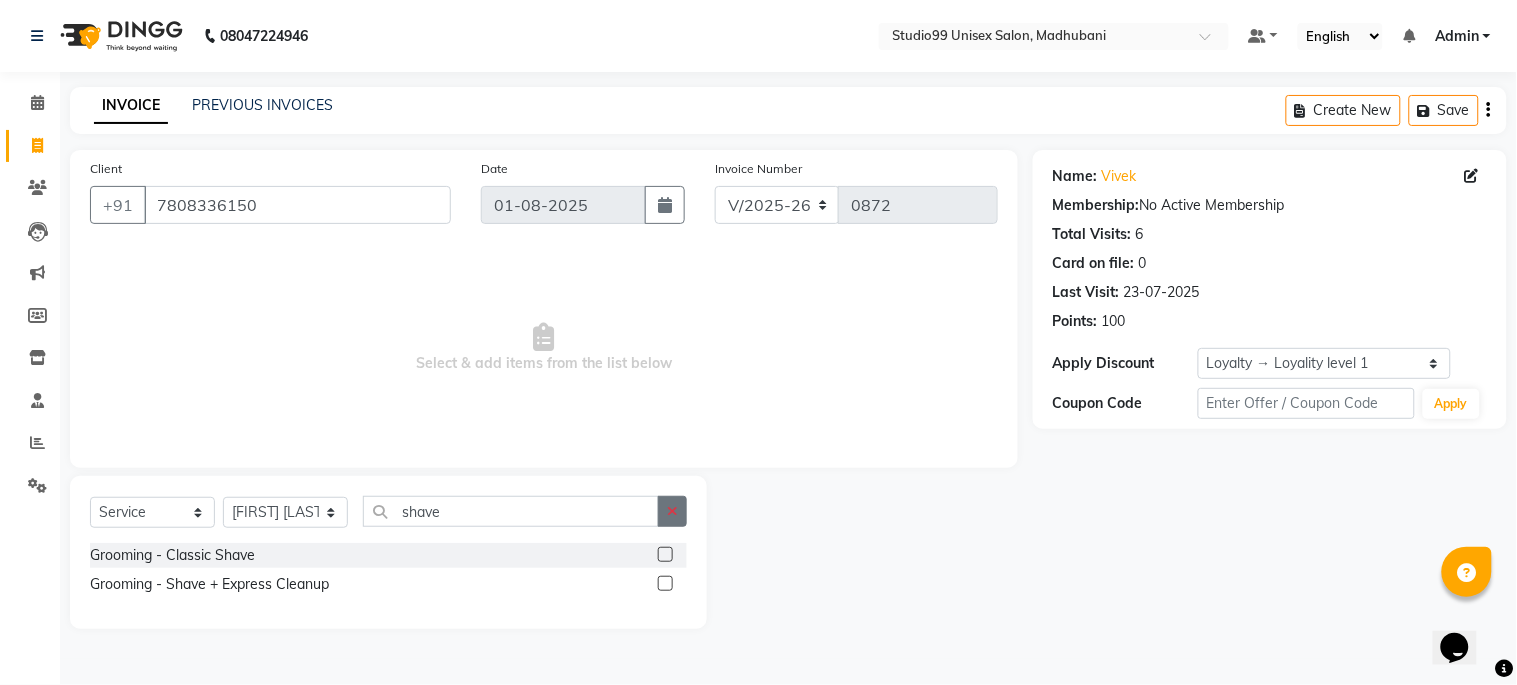 click 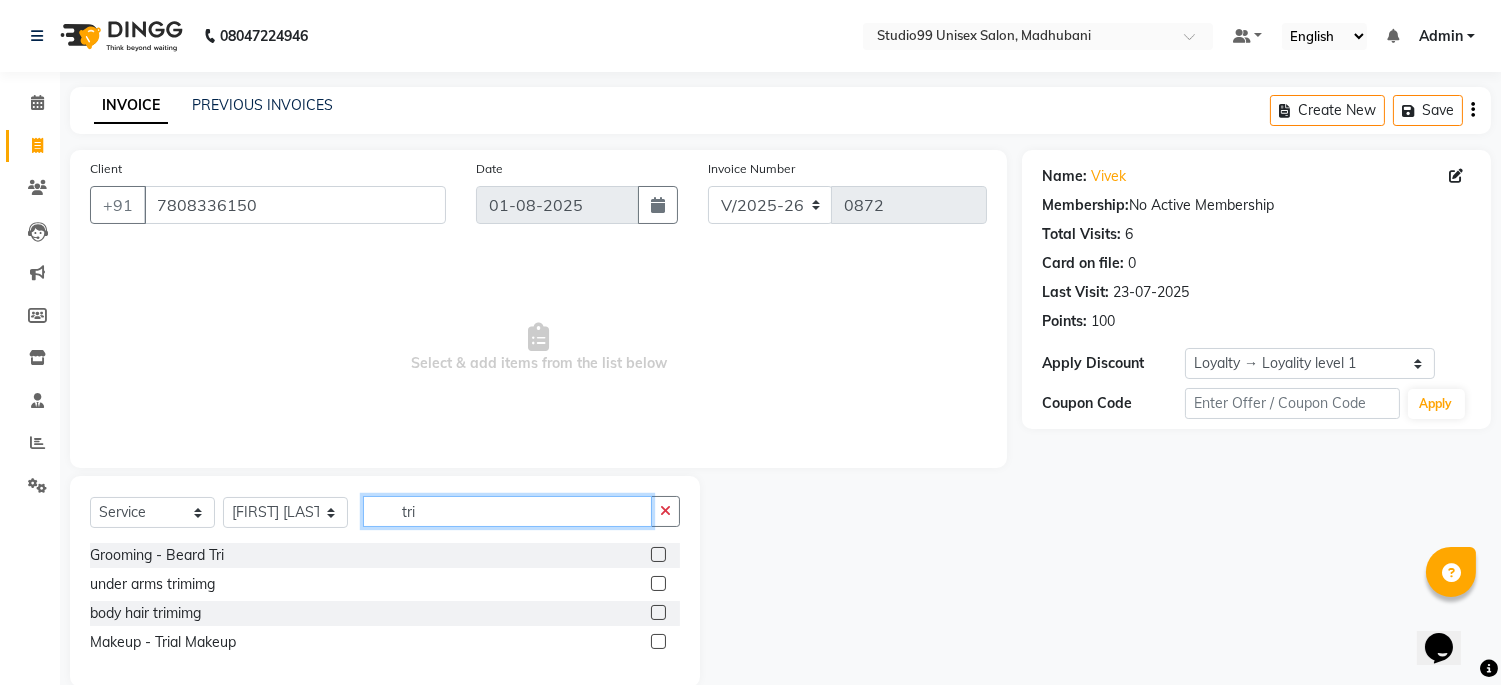 type on "tri" 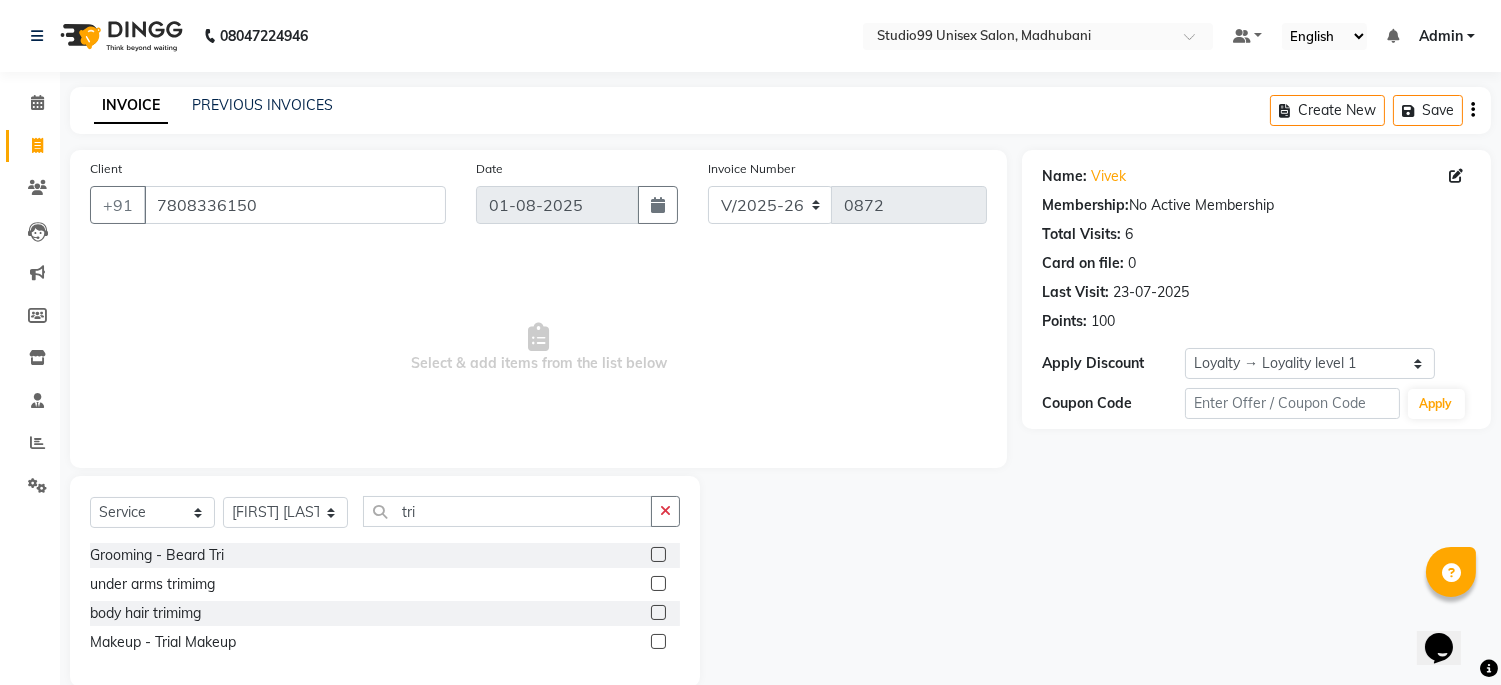 click 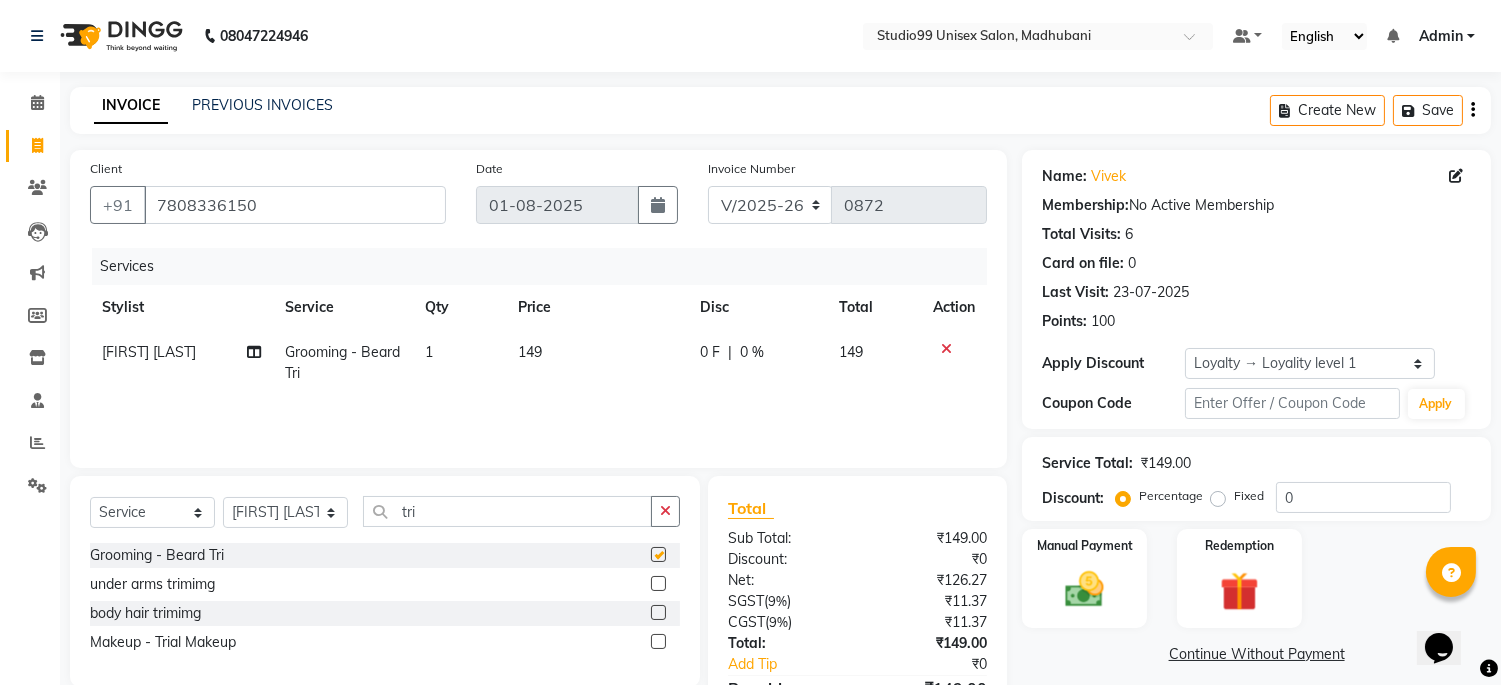 checkbox on "false" 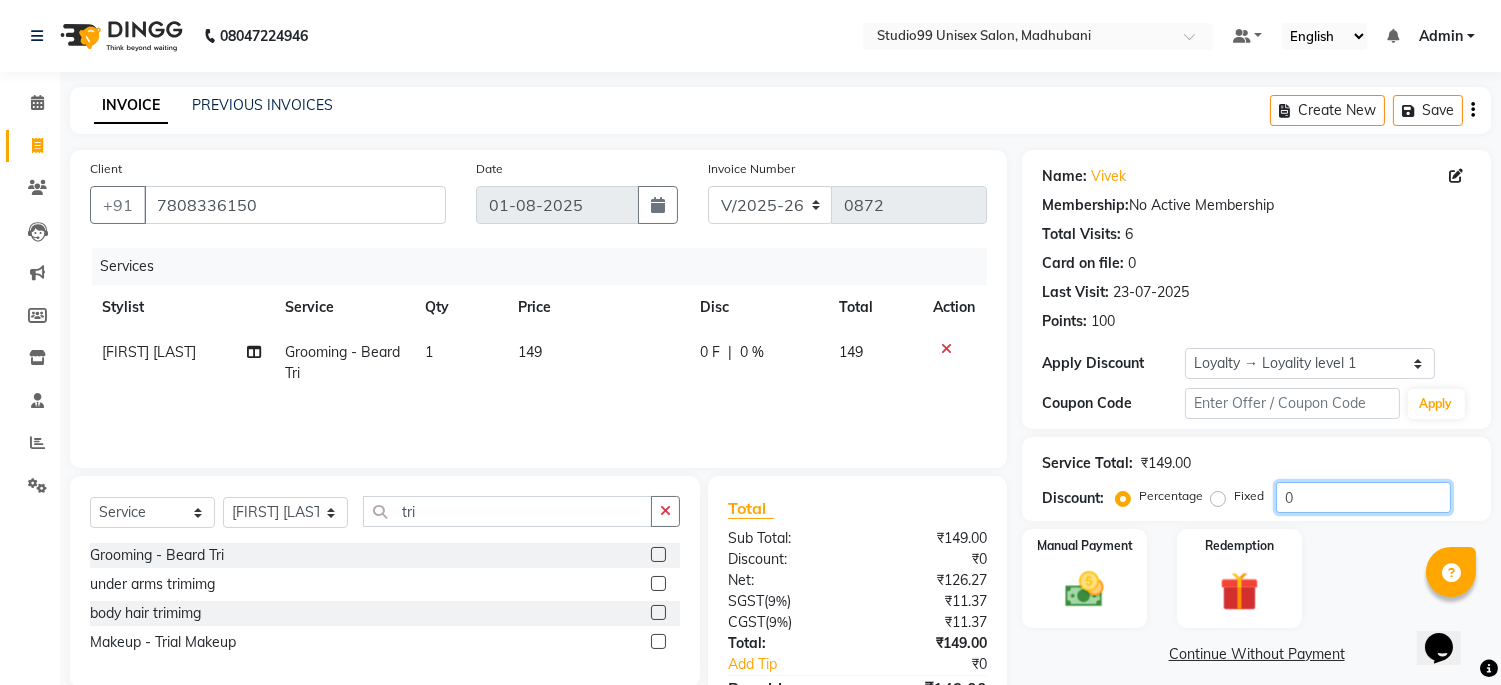 click on "0" 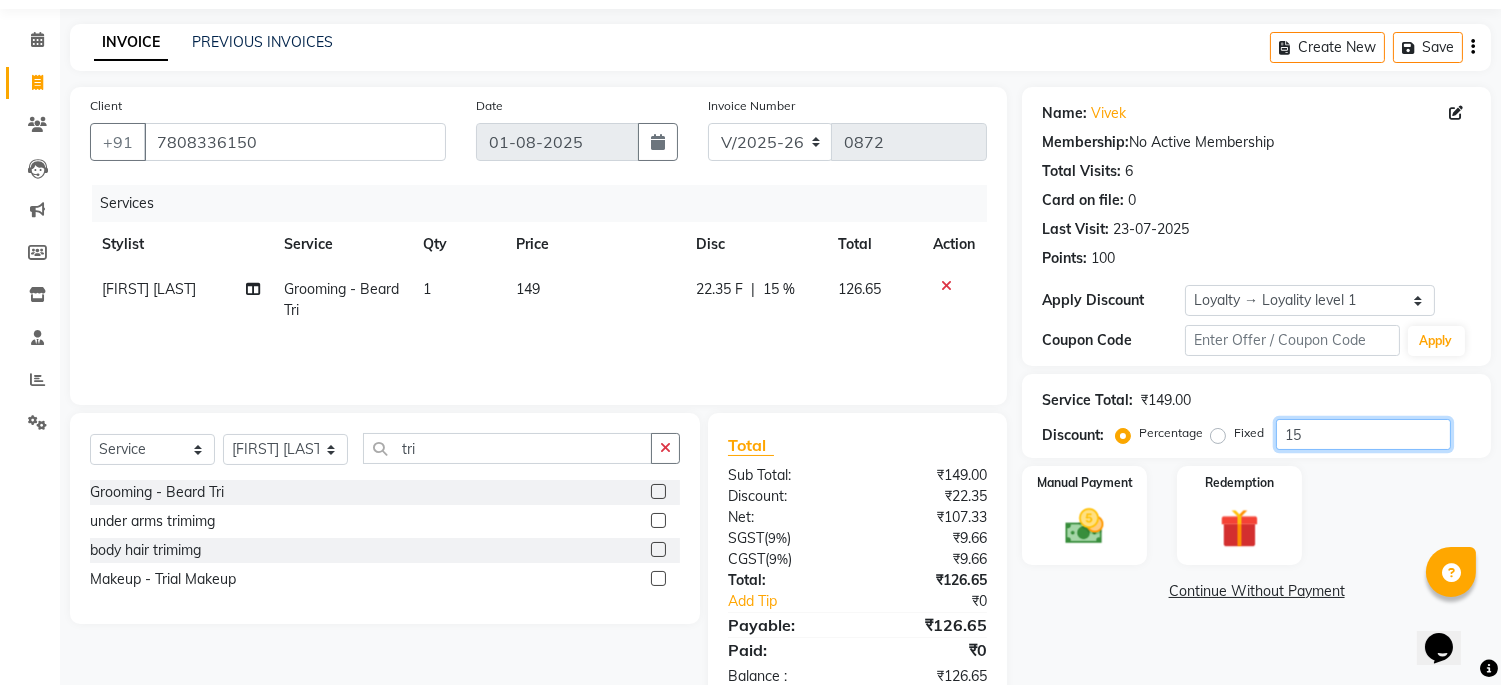 scroll, scrollTop: 114, scrollLeft: 0, axis: vertical 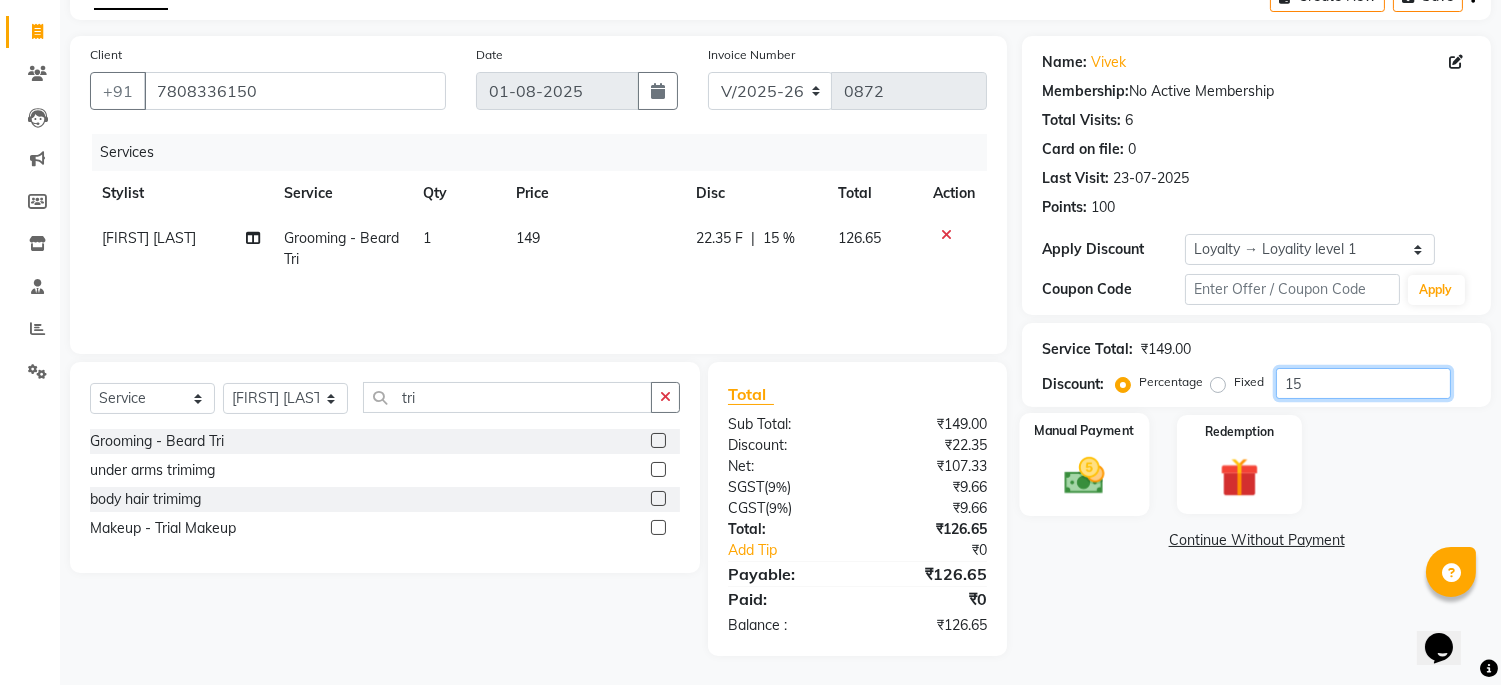 type on "15" 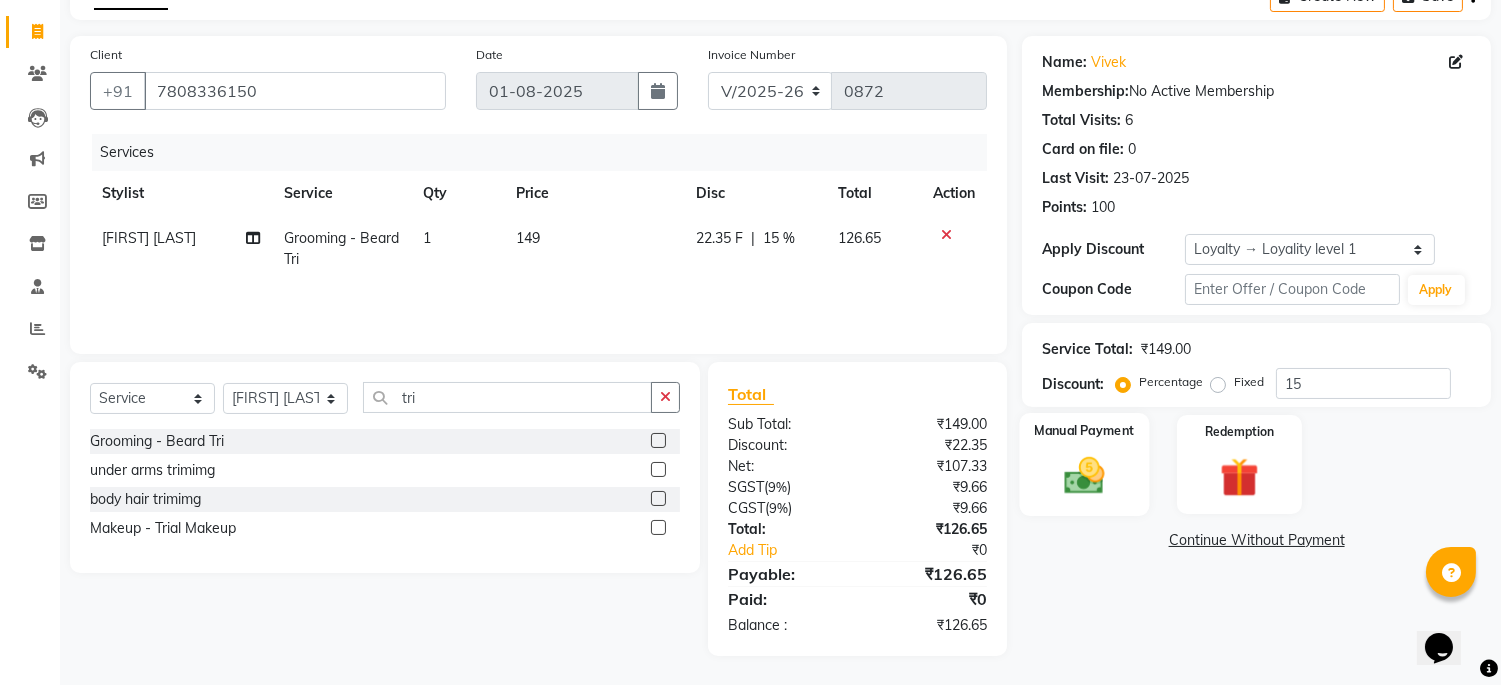 click 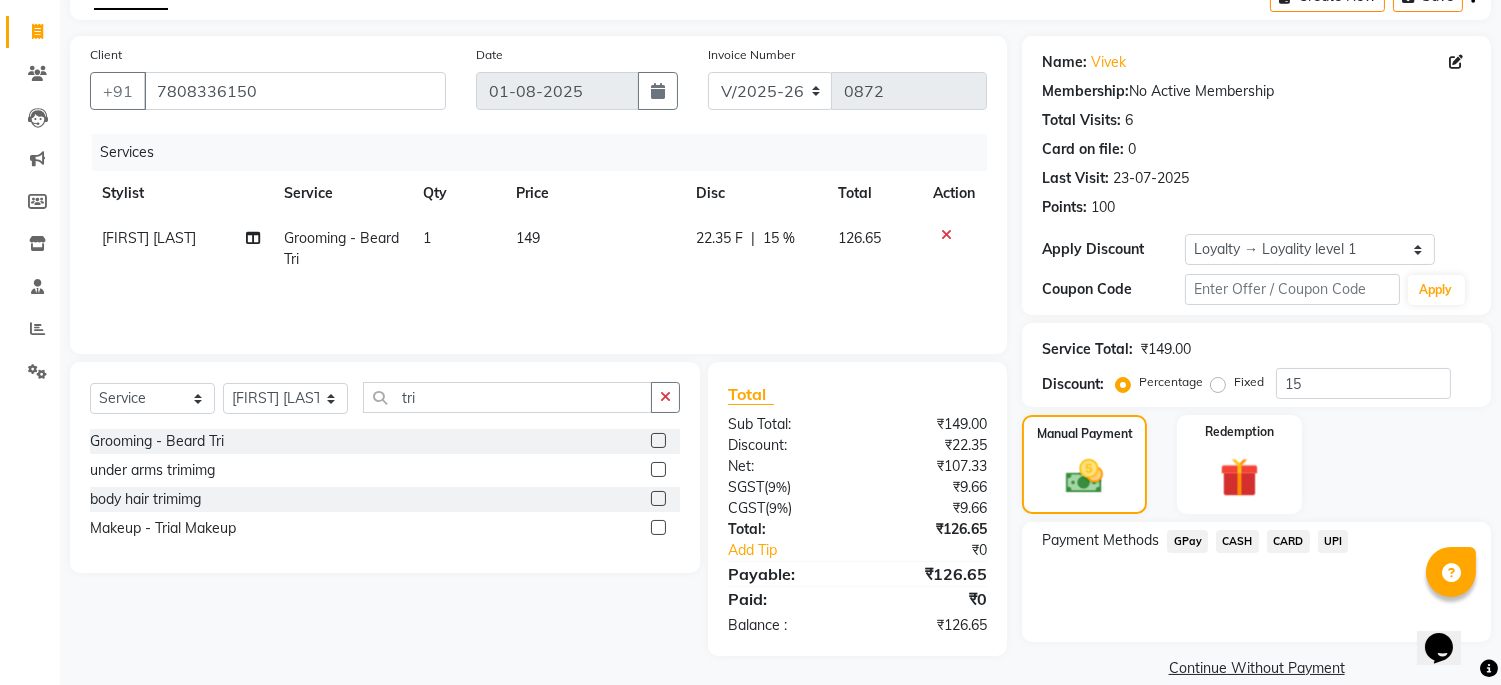 click on "UPI" 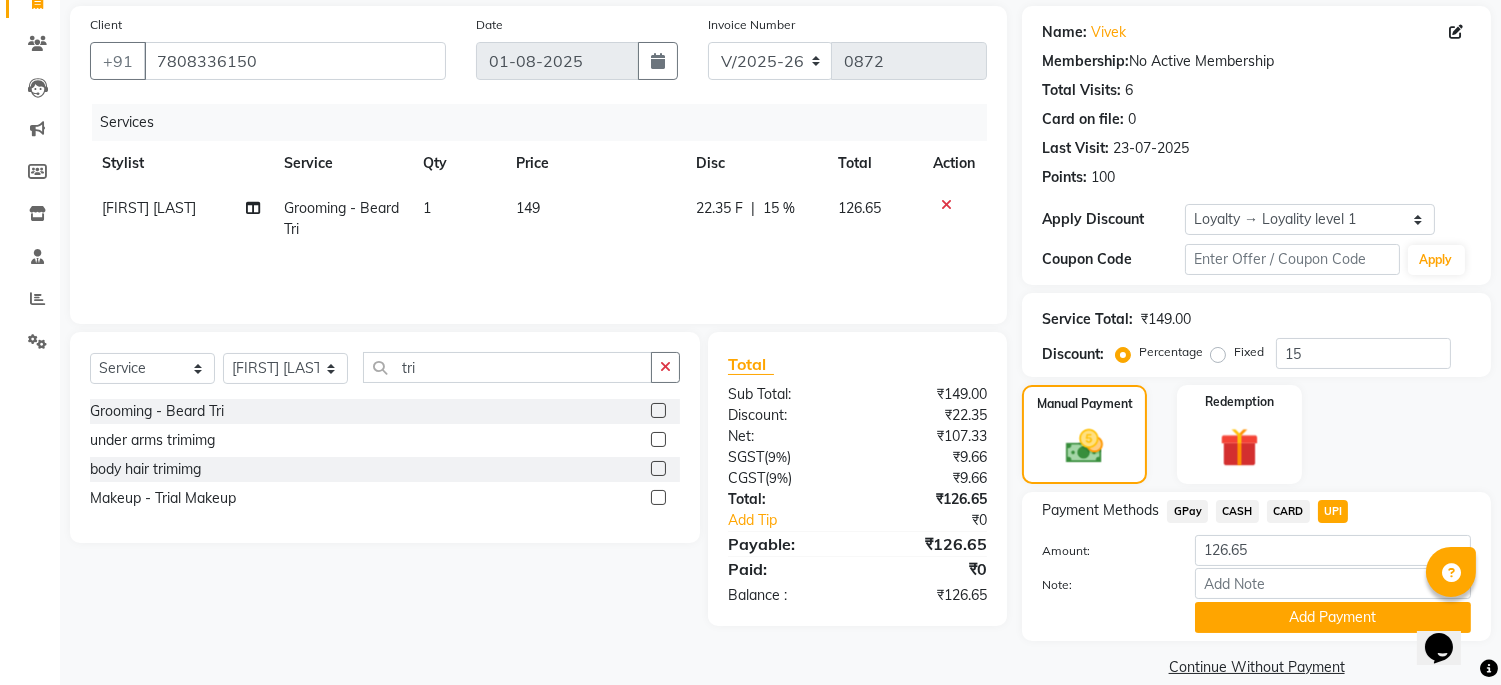 scroll, scrollTop: 170, scrollLeft: 0, axis: vertical 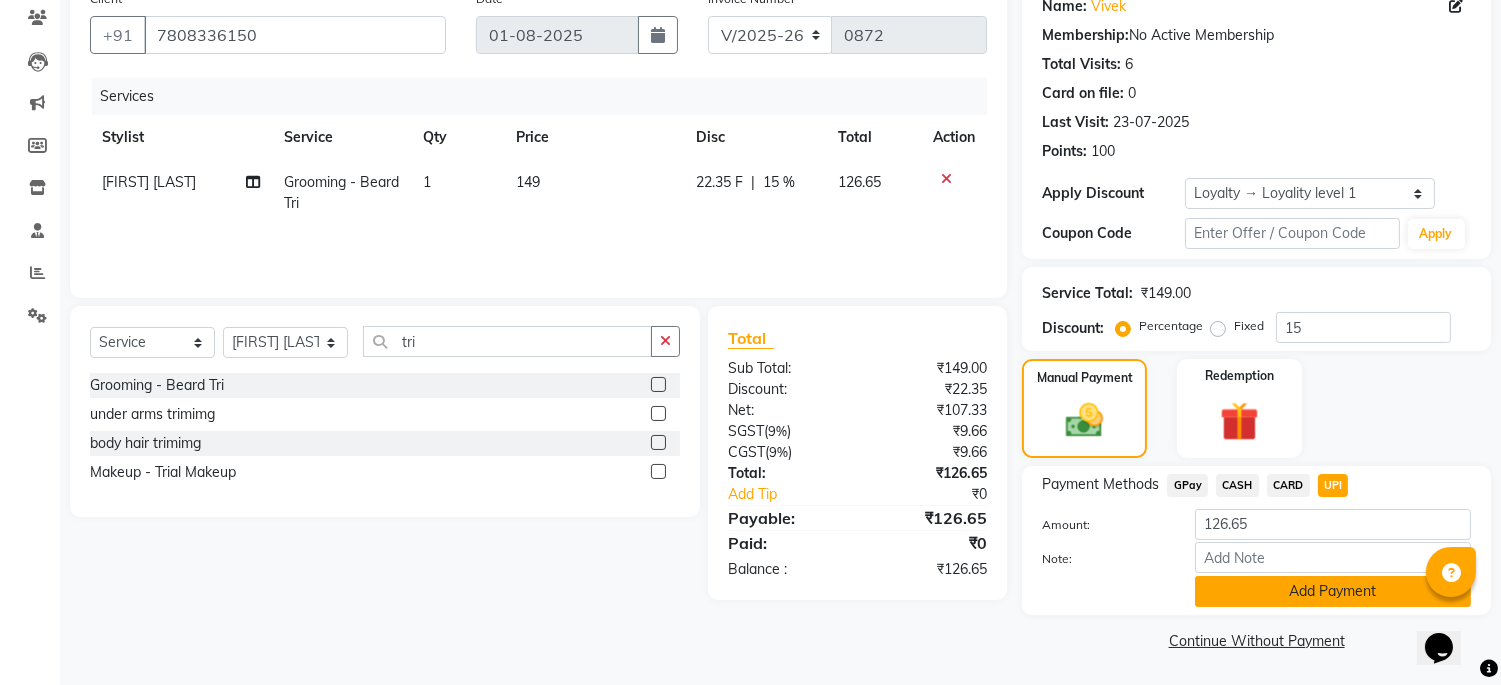 click on "Add Payment" 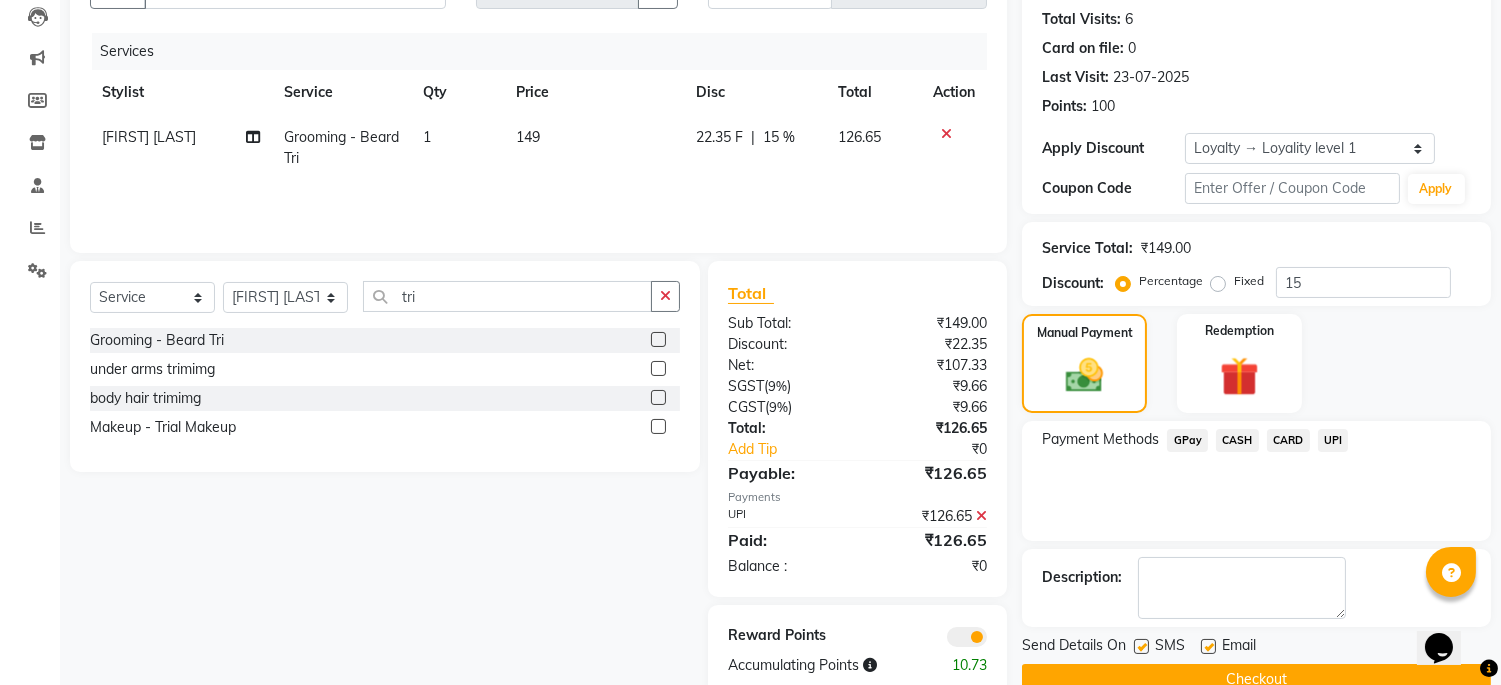 scroll, scrollTop: 255, scrollLeft: 0, axis: vertical 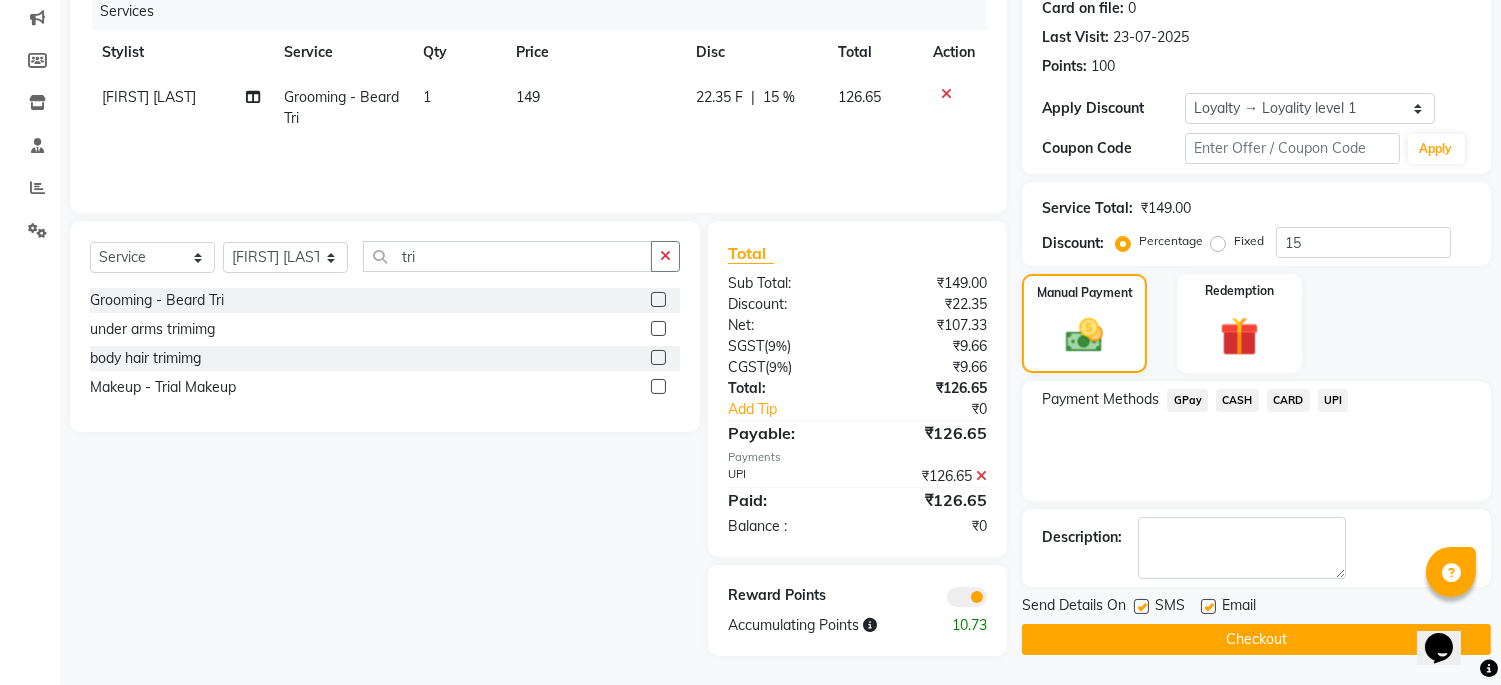 click on "Checkout" 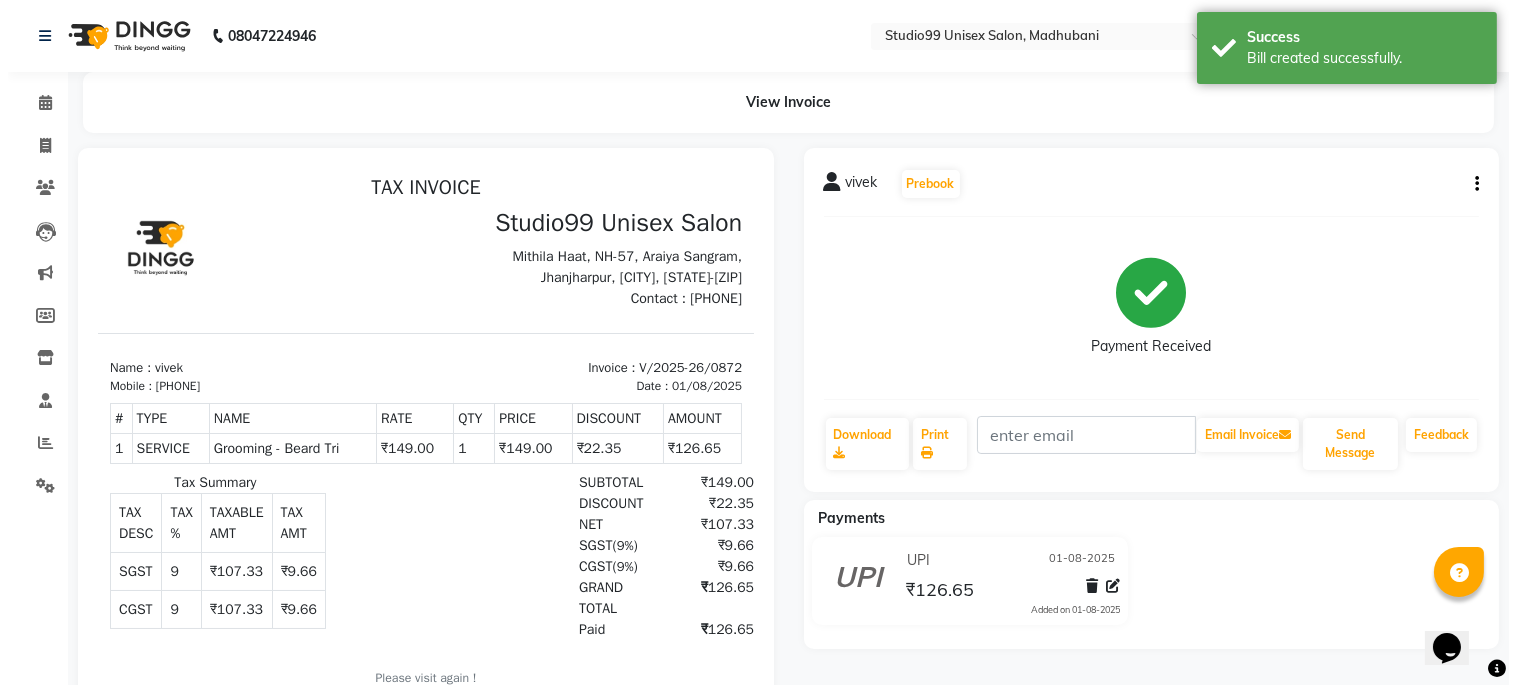 scroll, scrollTop: 0, scrollLeft: 0, axis: both 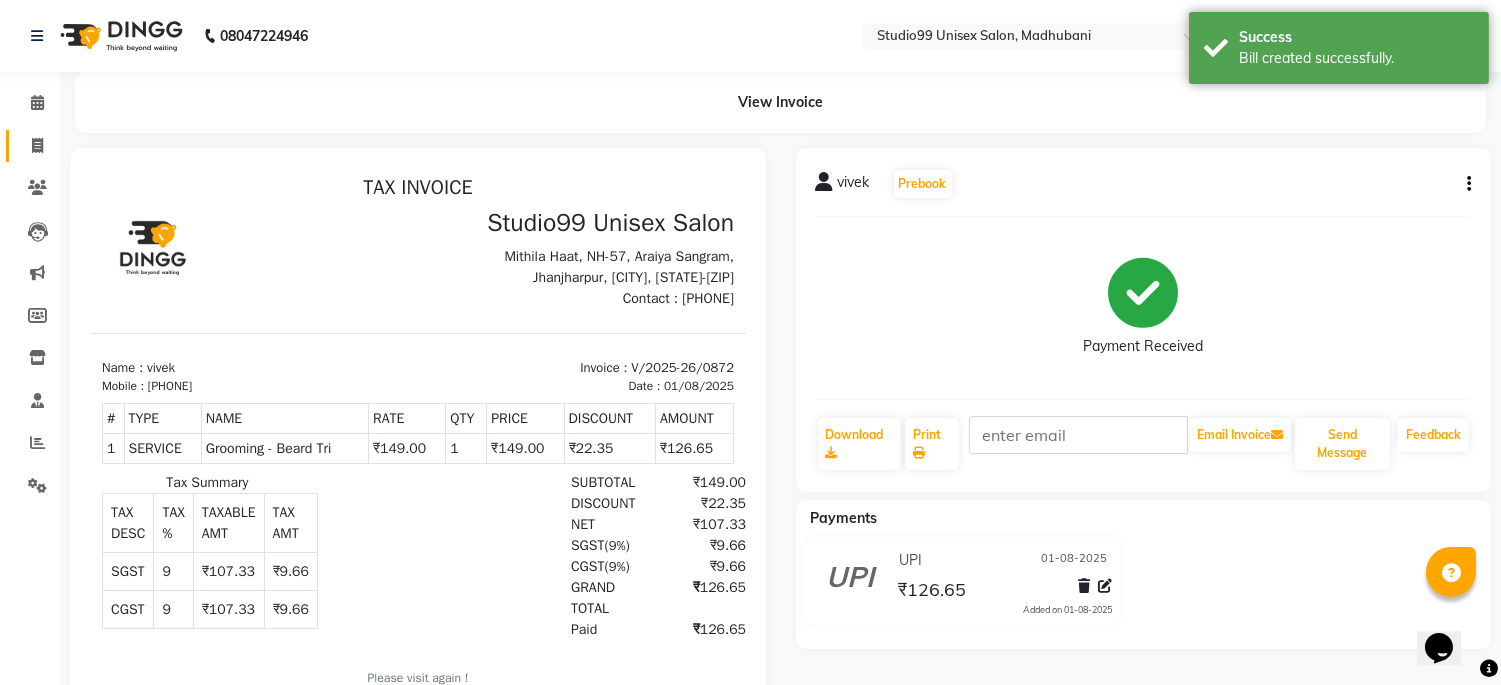 click on "Invoice" 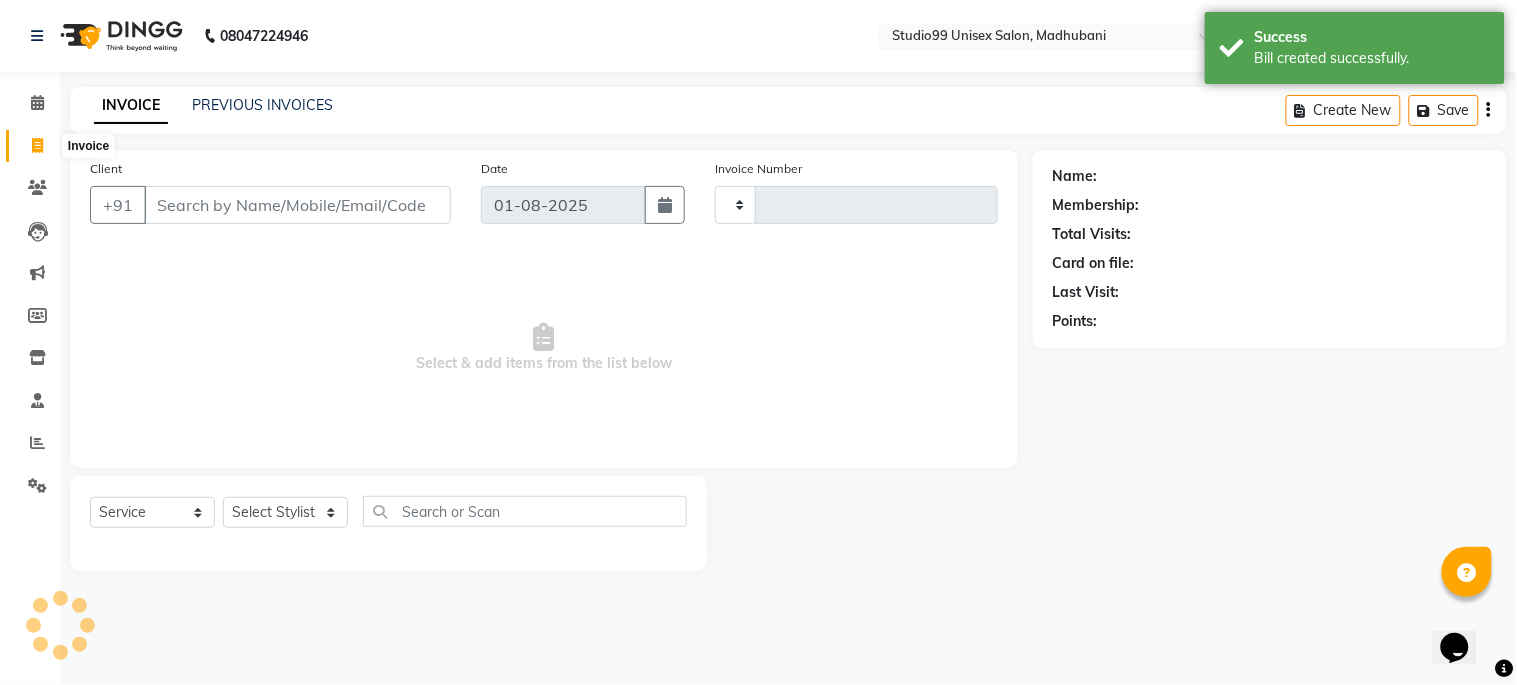 type on "0873" 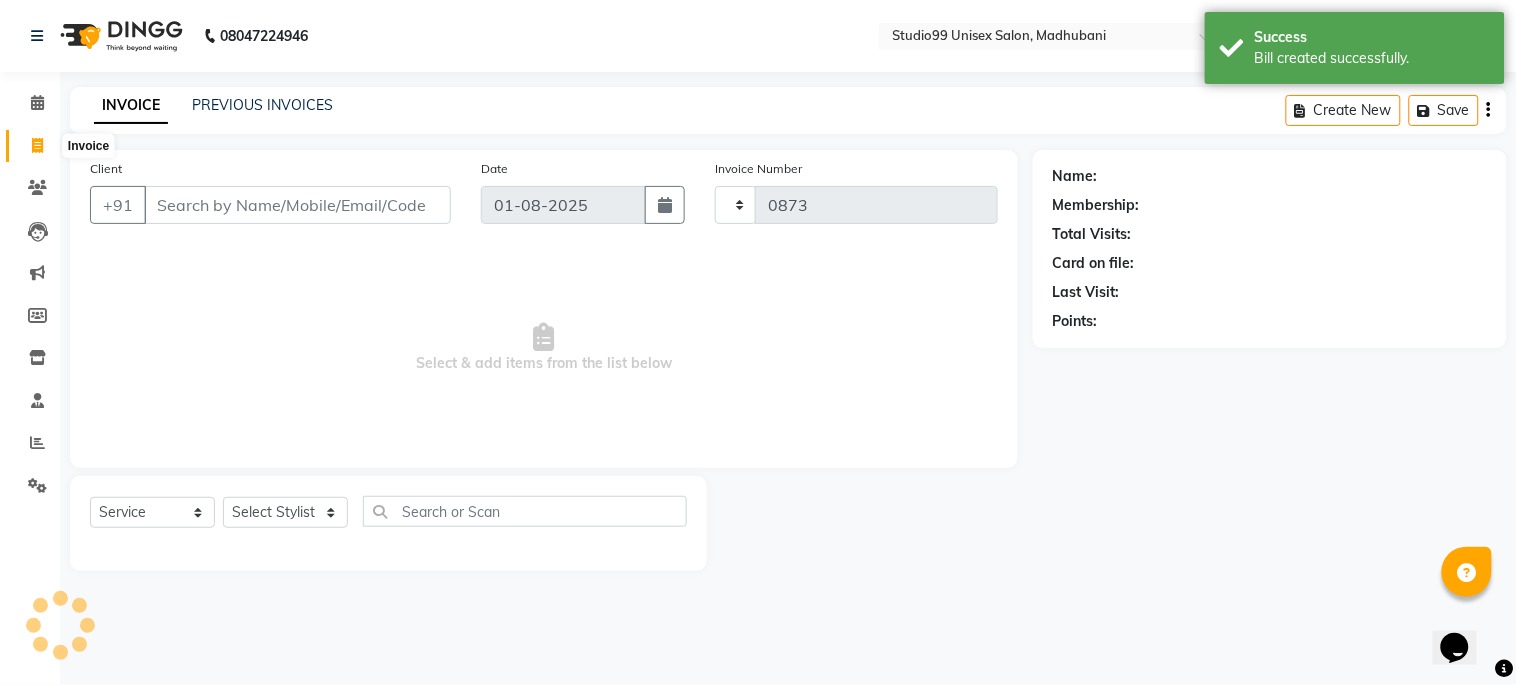 select on "6061" 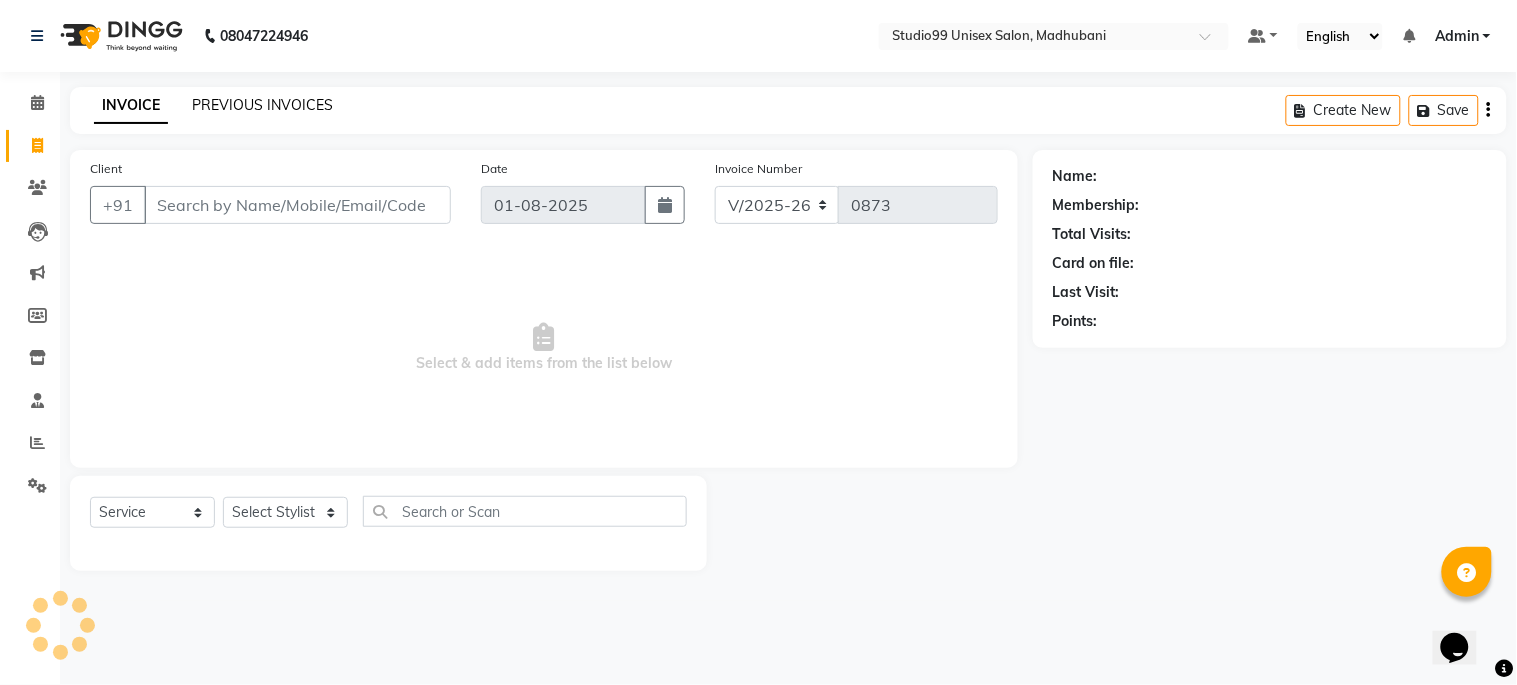 click on "PREVIOUS INVOICES" 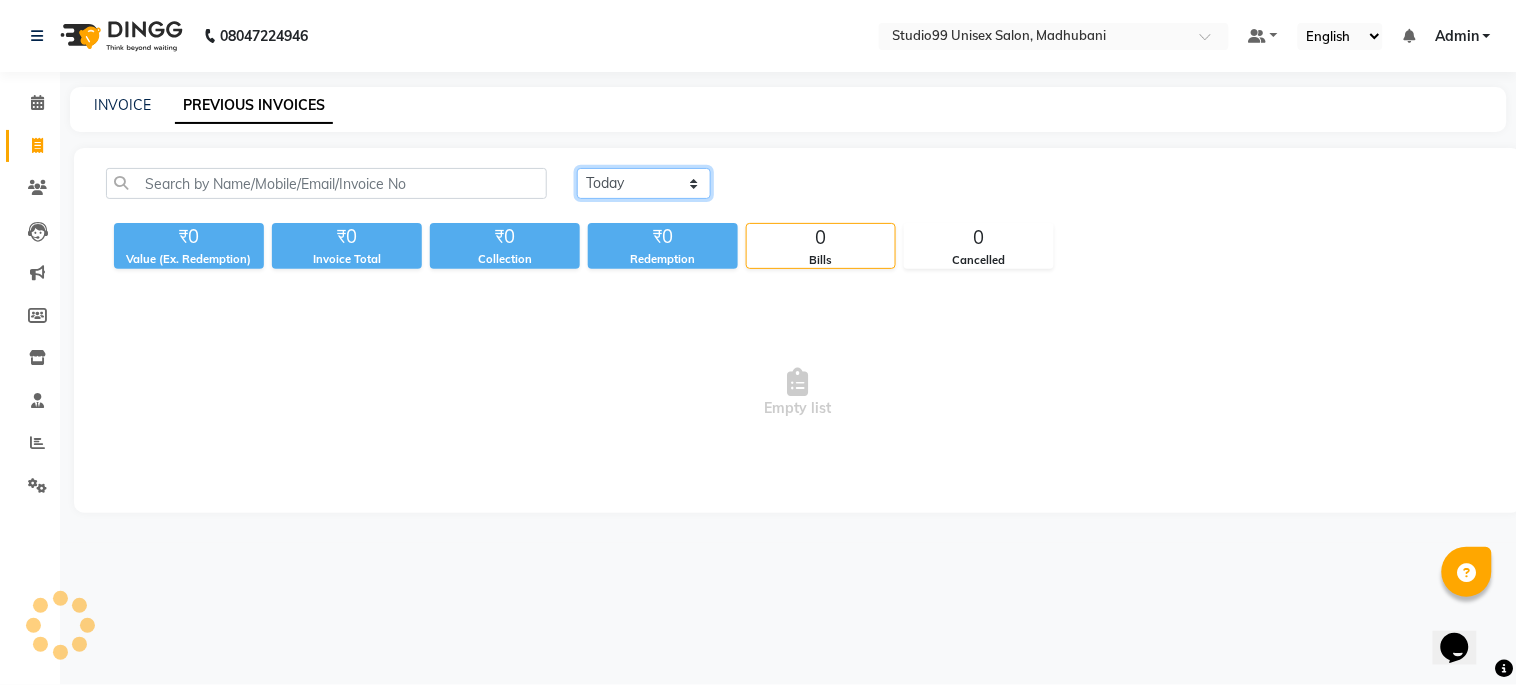 drag, startPoint x: 634, startPoint y: 174, endPoint x: 621, endPoint y: 174, distance: 13 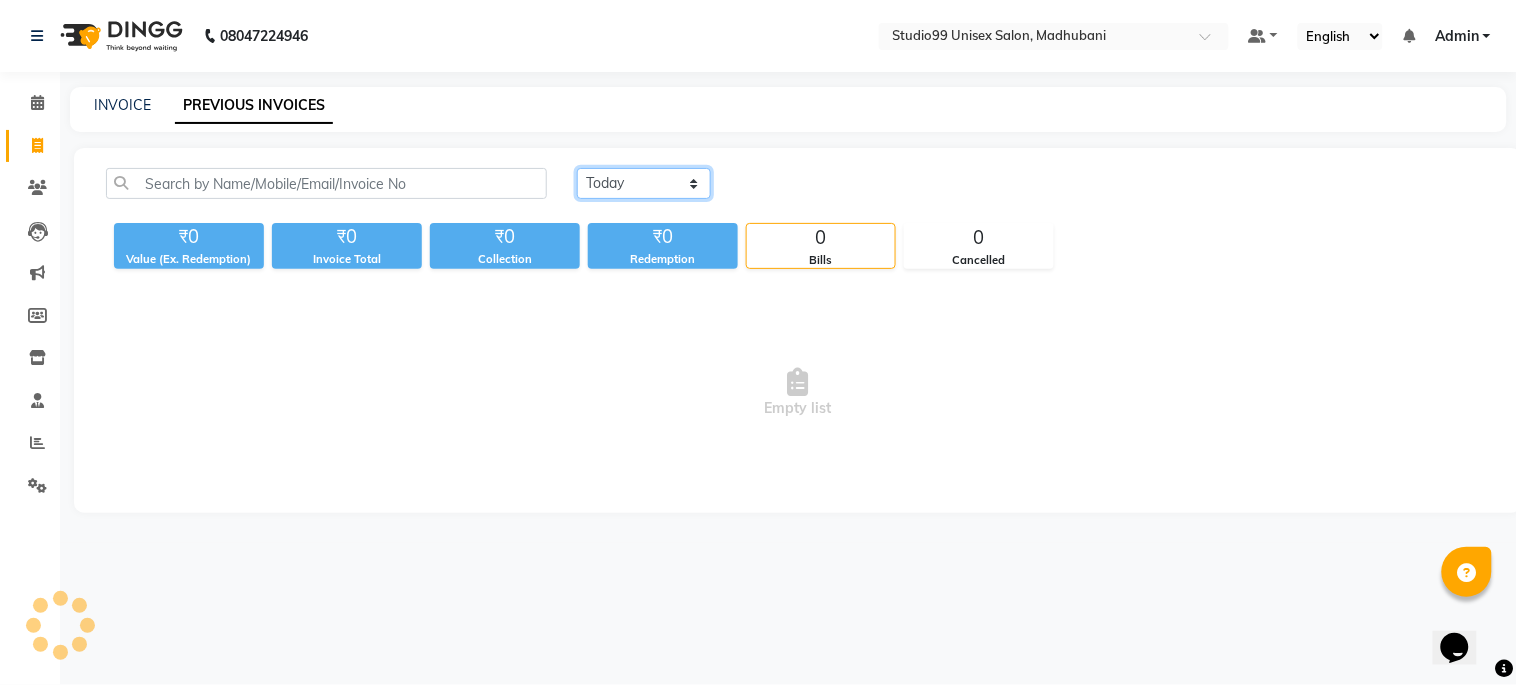 click on "Today Yesterday Custom Range" 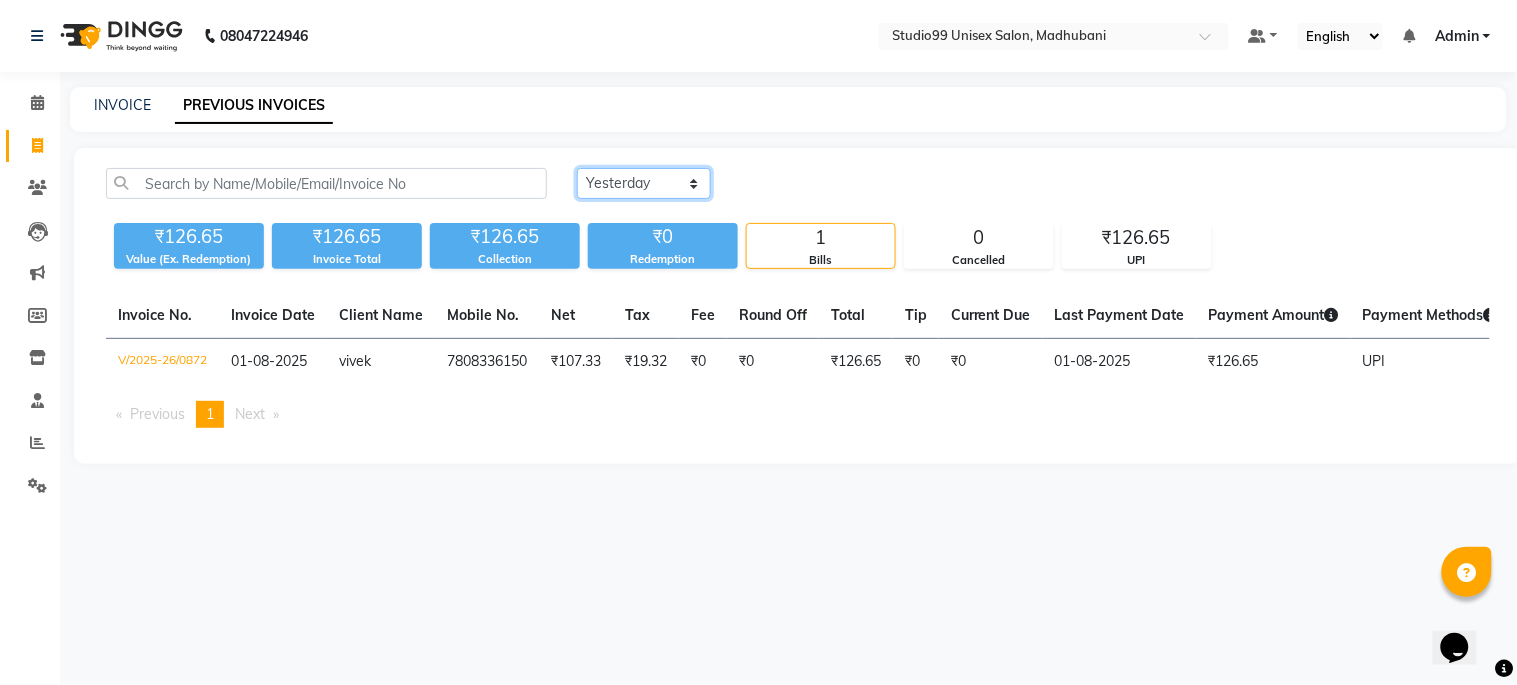 click on "Today Yesterday Custom Range" 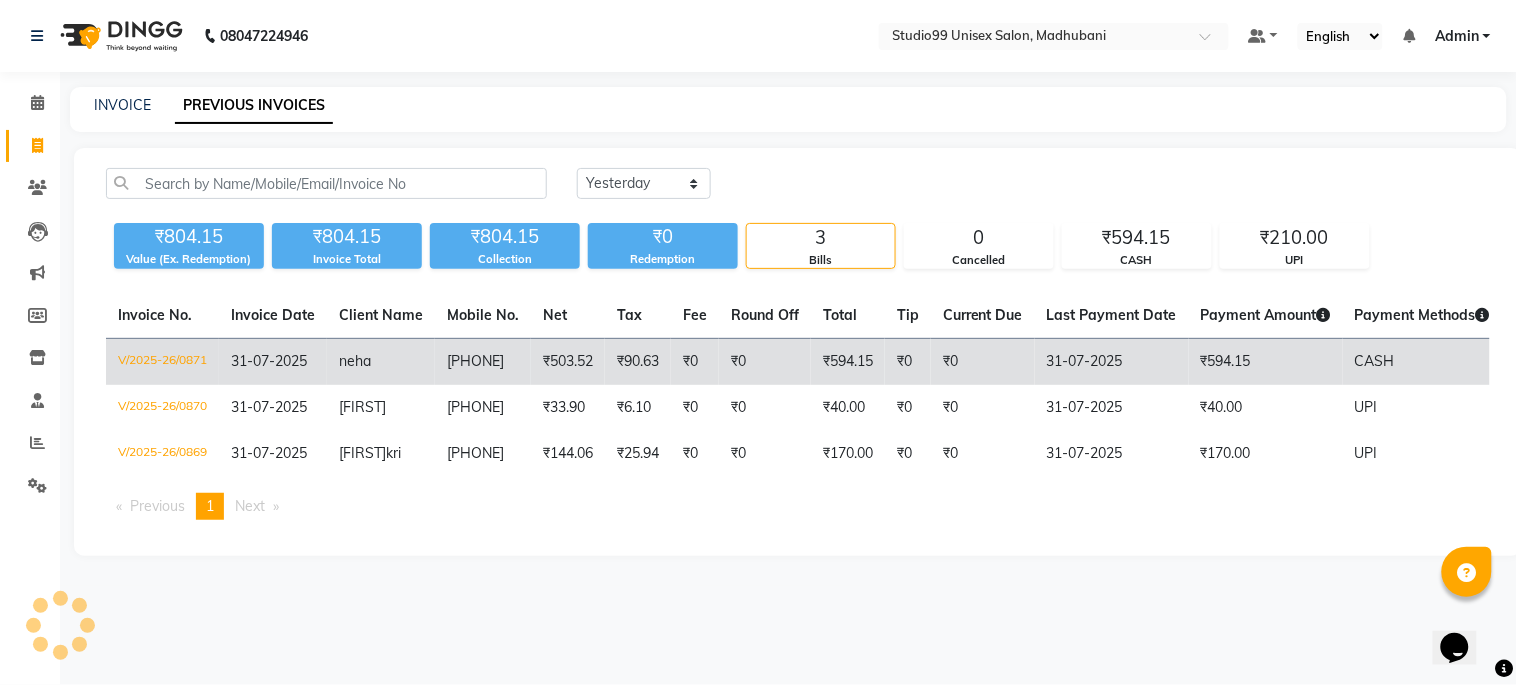click on "V/2025-26/0871" 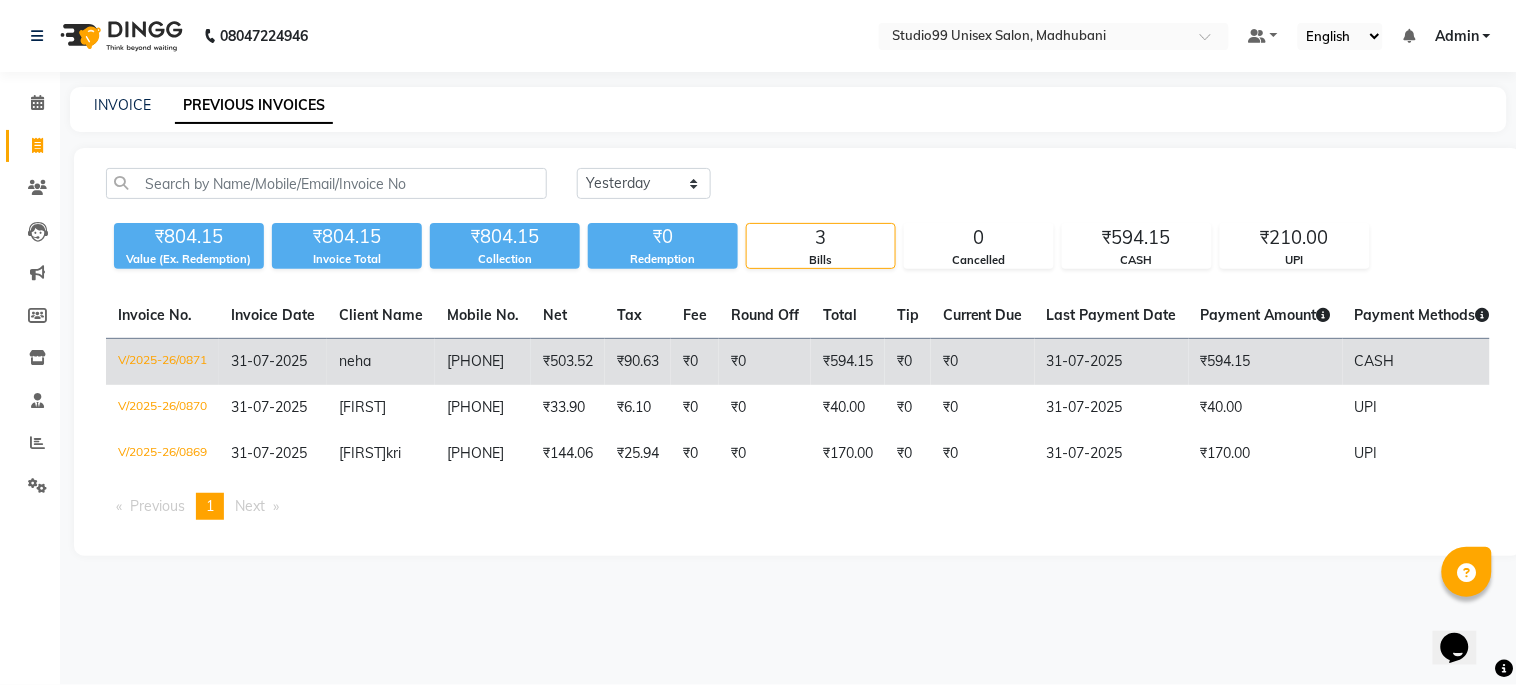 click on "V/2025-26/0871" 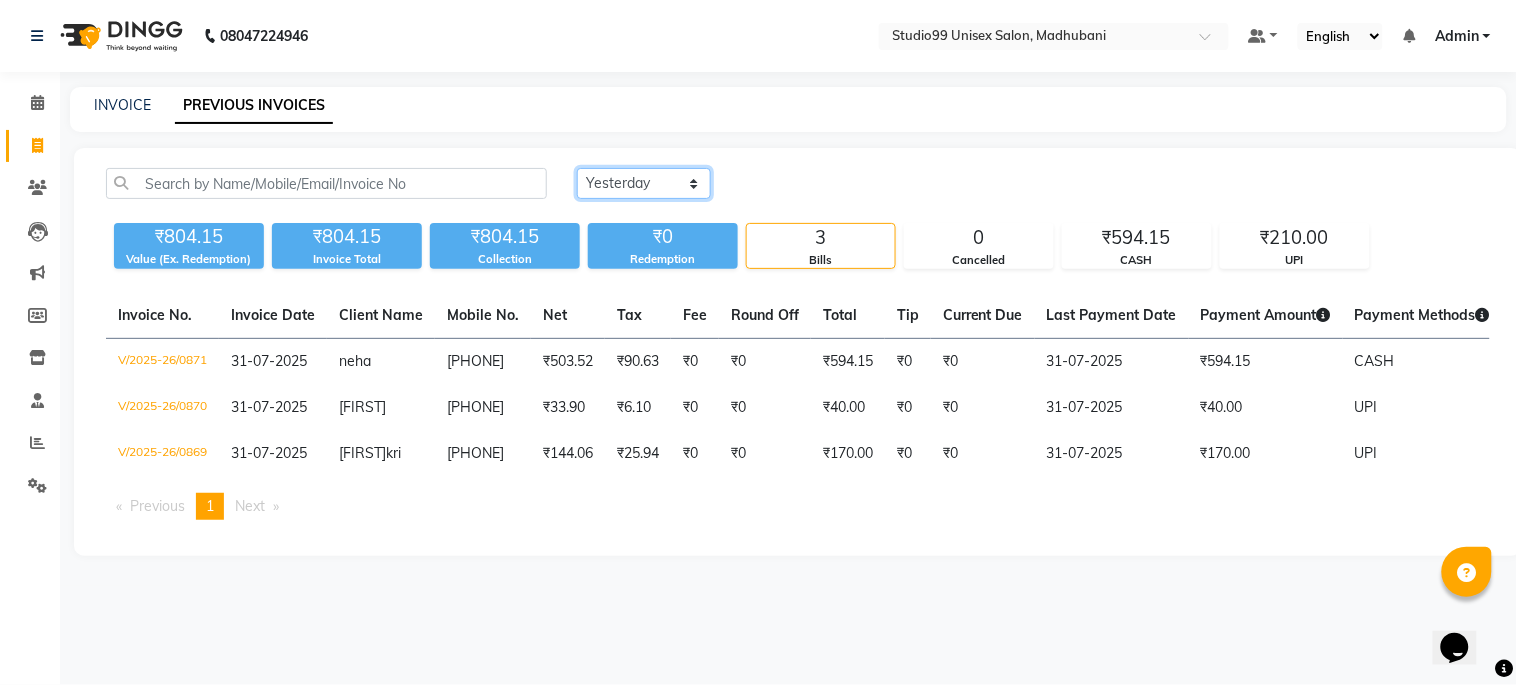 click on "Today Yesterday Custom Range" 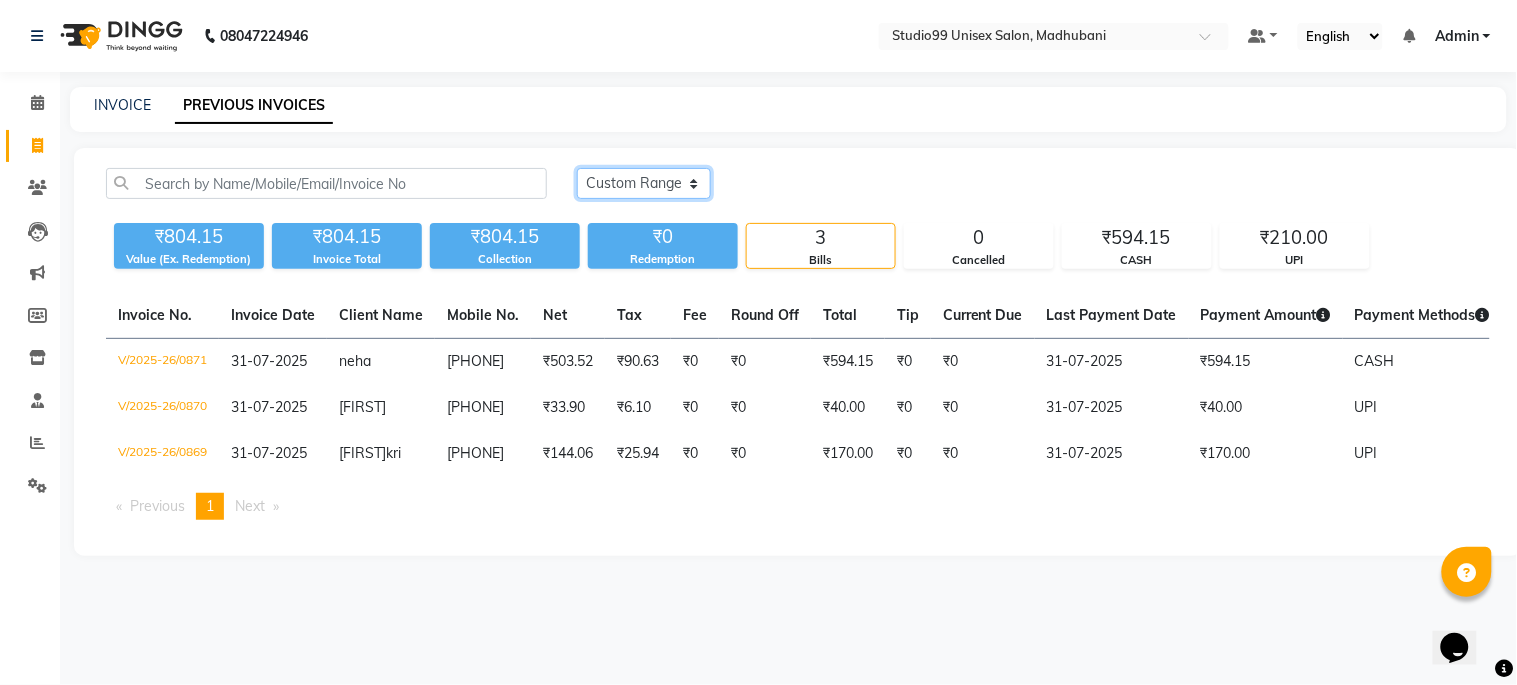 click on "Today Yesterday Custom Range" 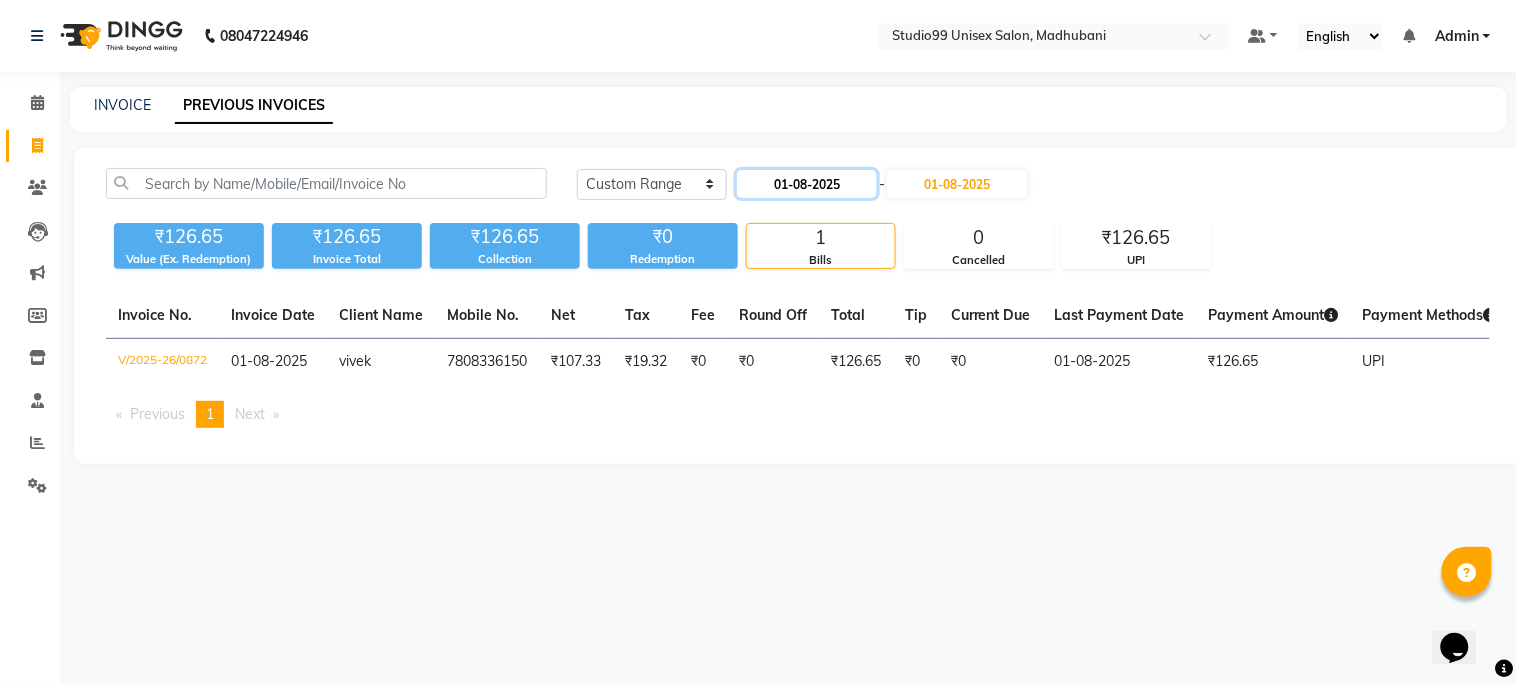 click on "01-08-2025" 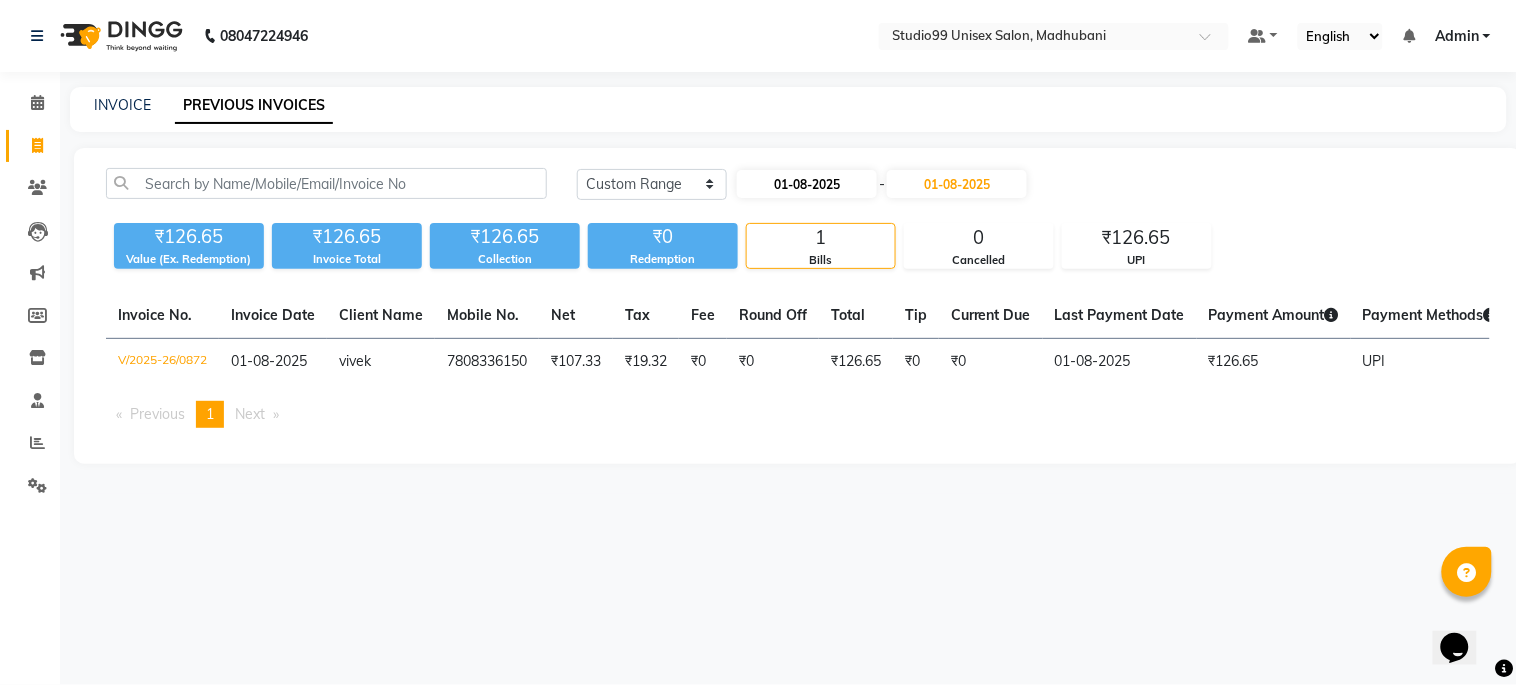 select on "8" 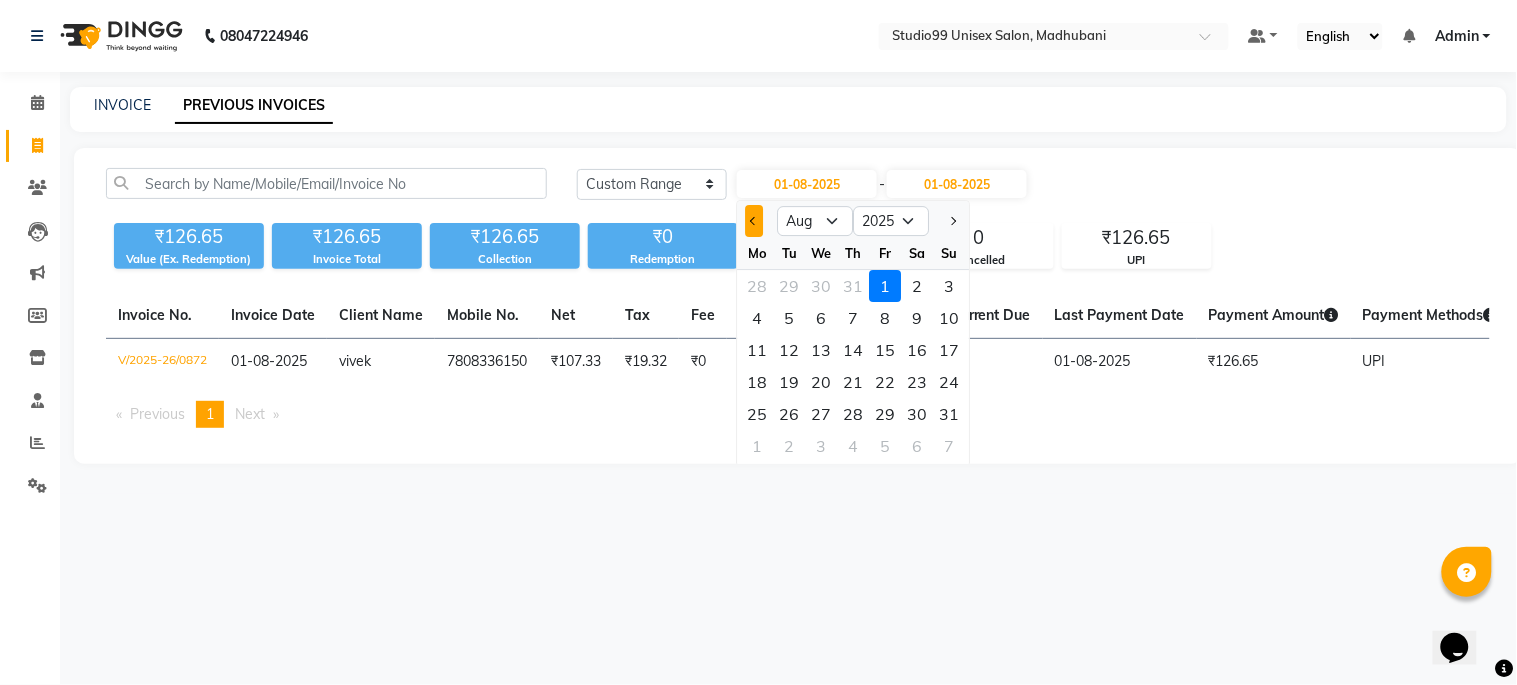 click 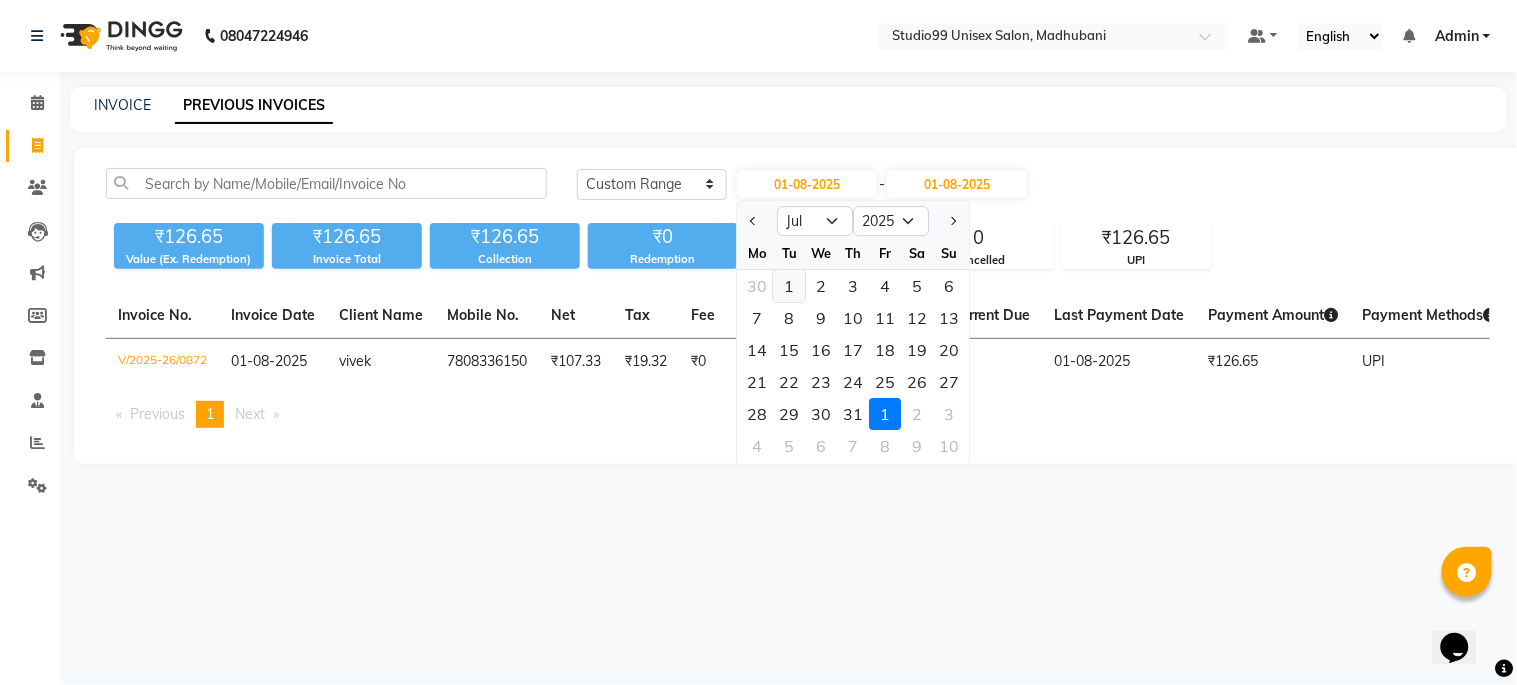 click on "1" 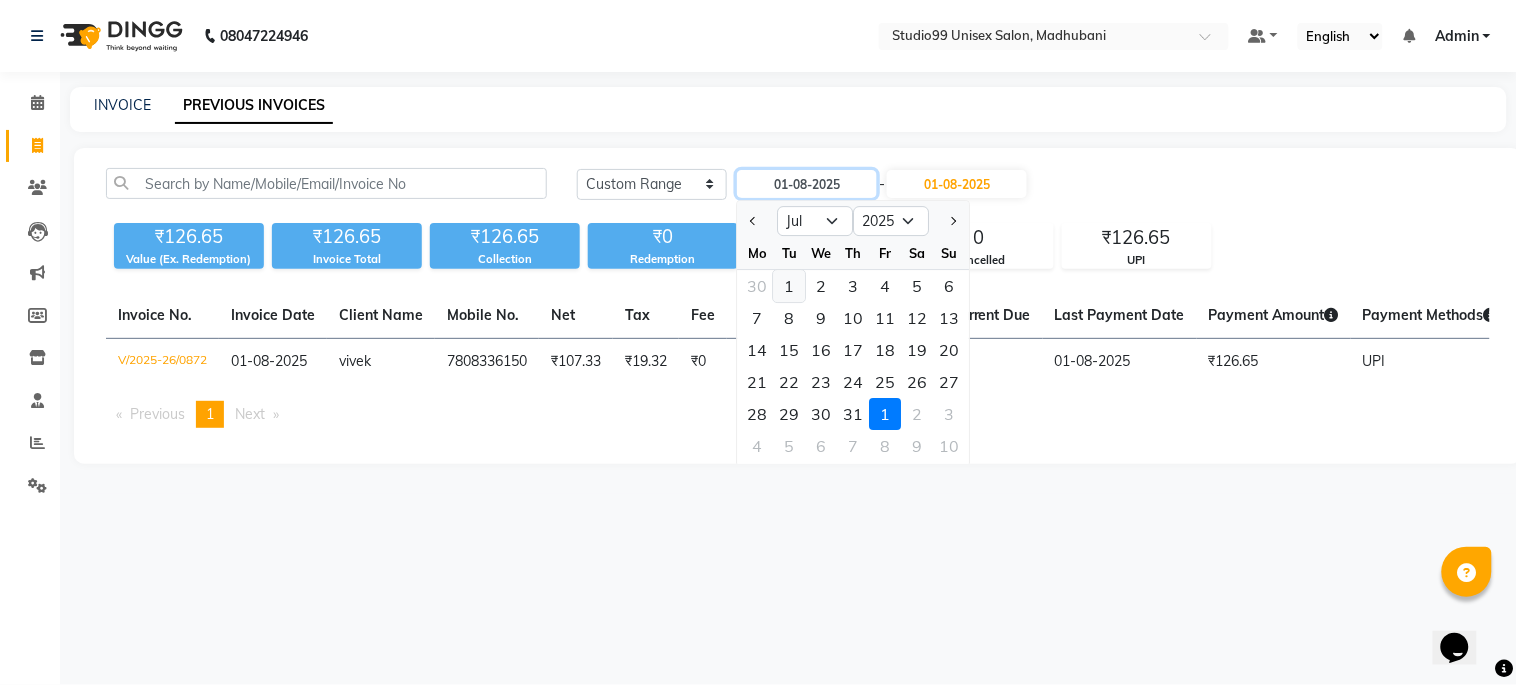 type on "01-07-2025" 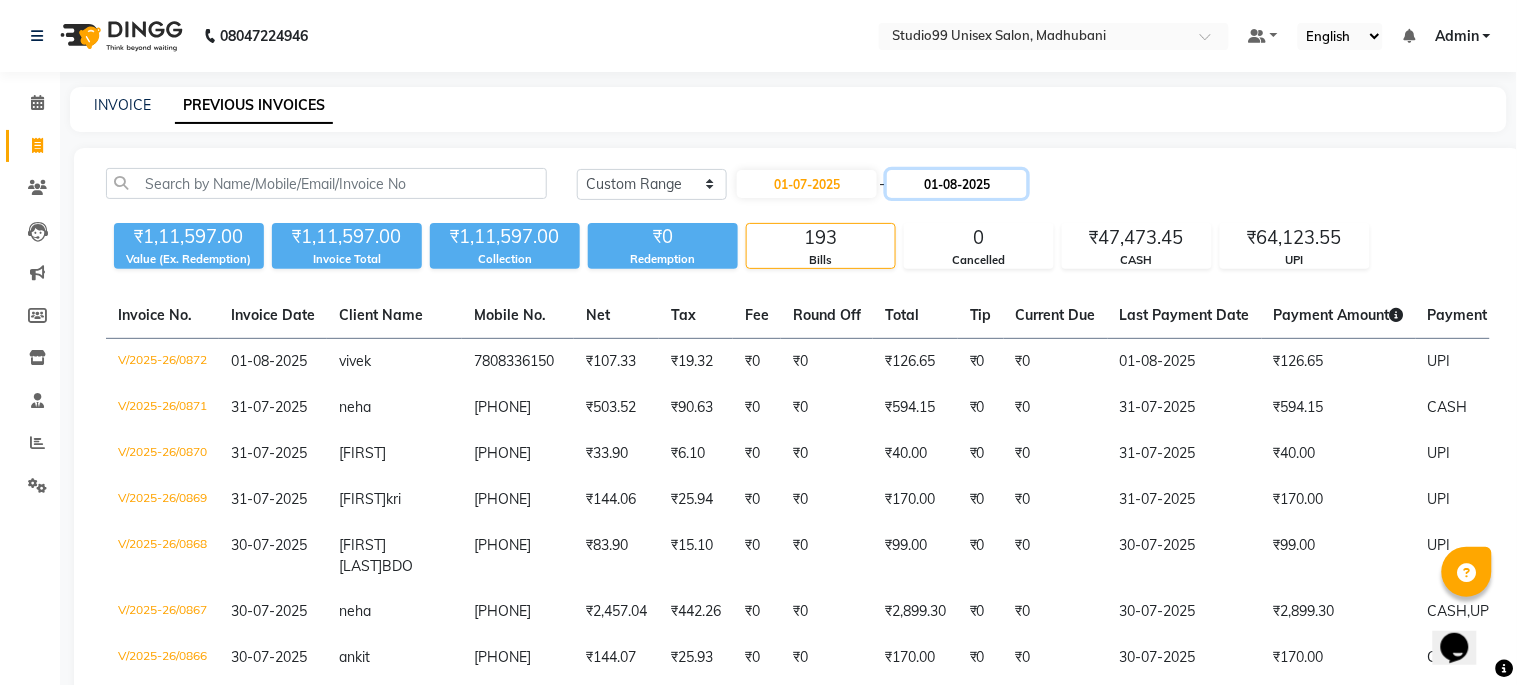 click on "01-08-2025" 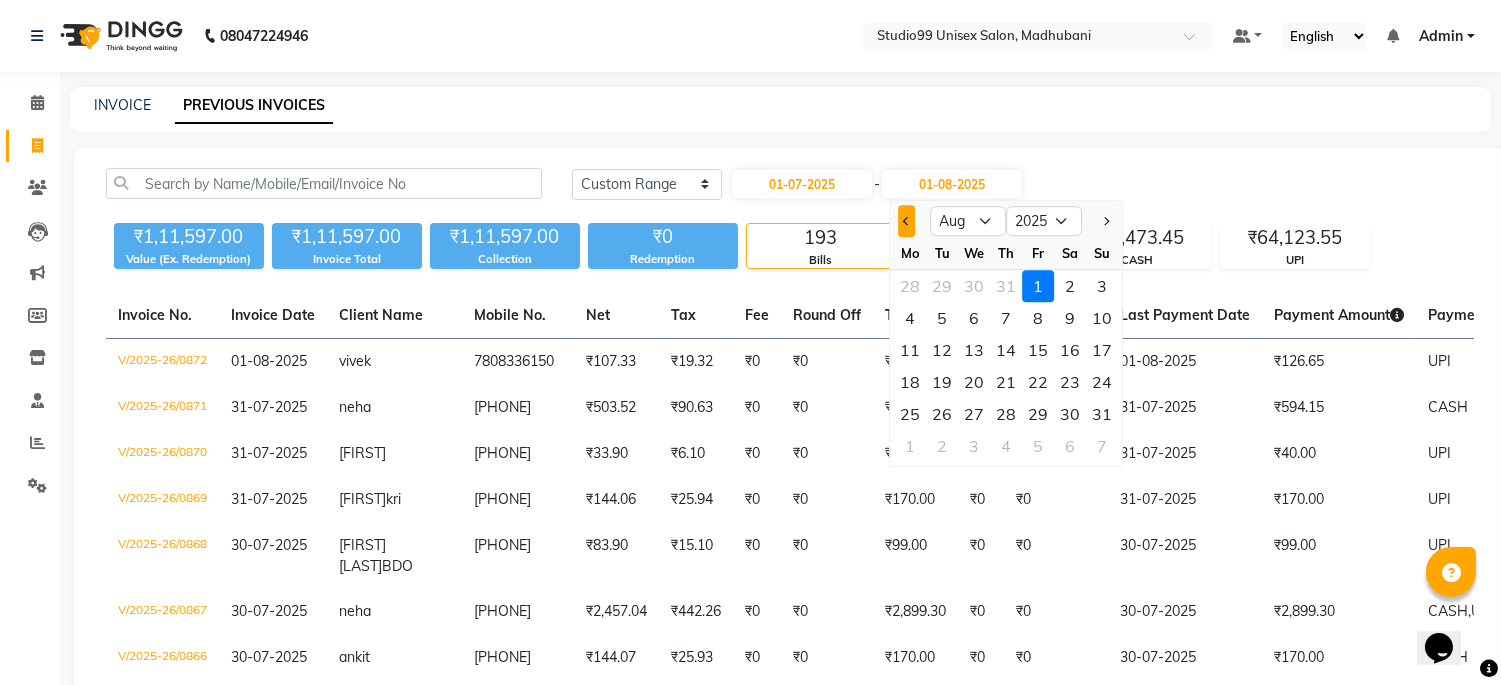 click 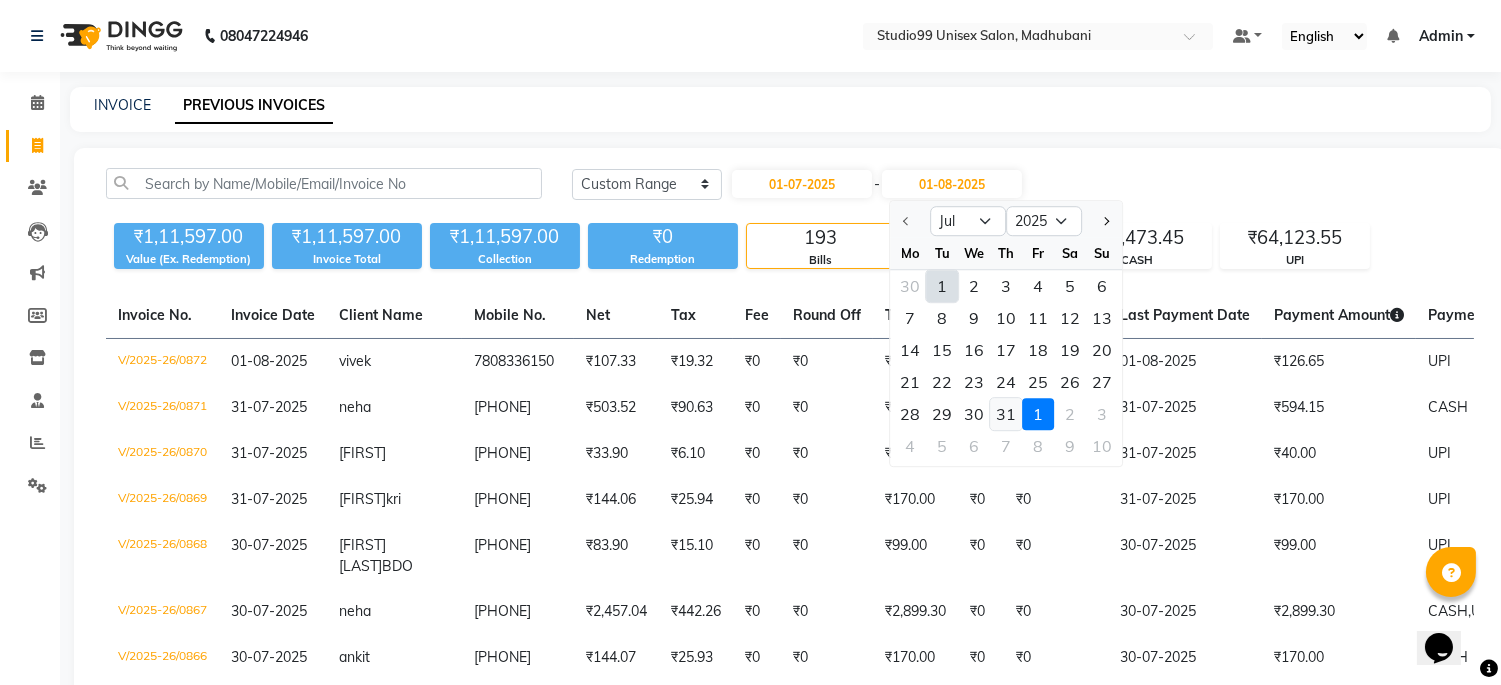 click on "31" 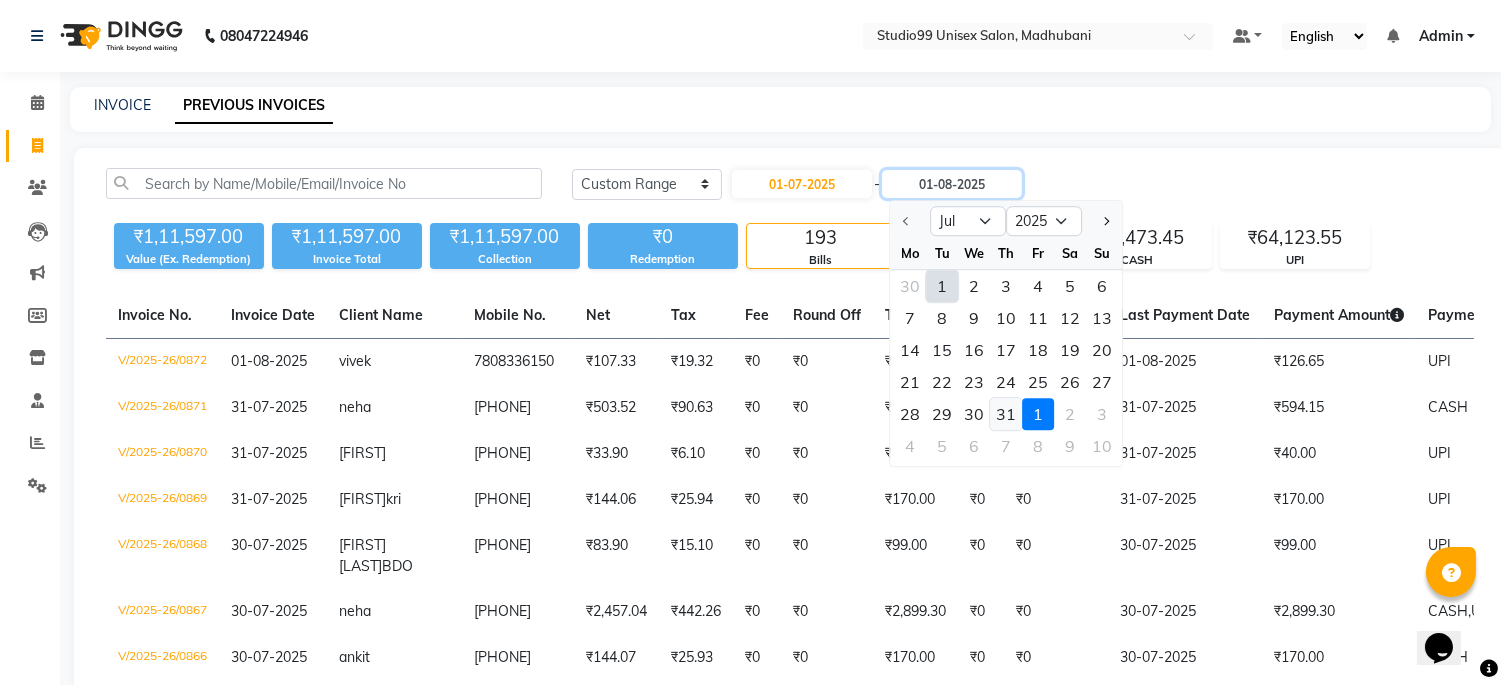 type on "31-07-2025" 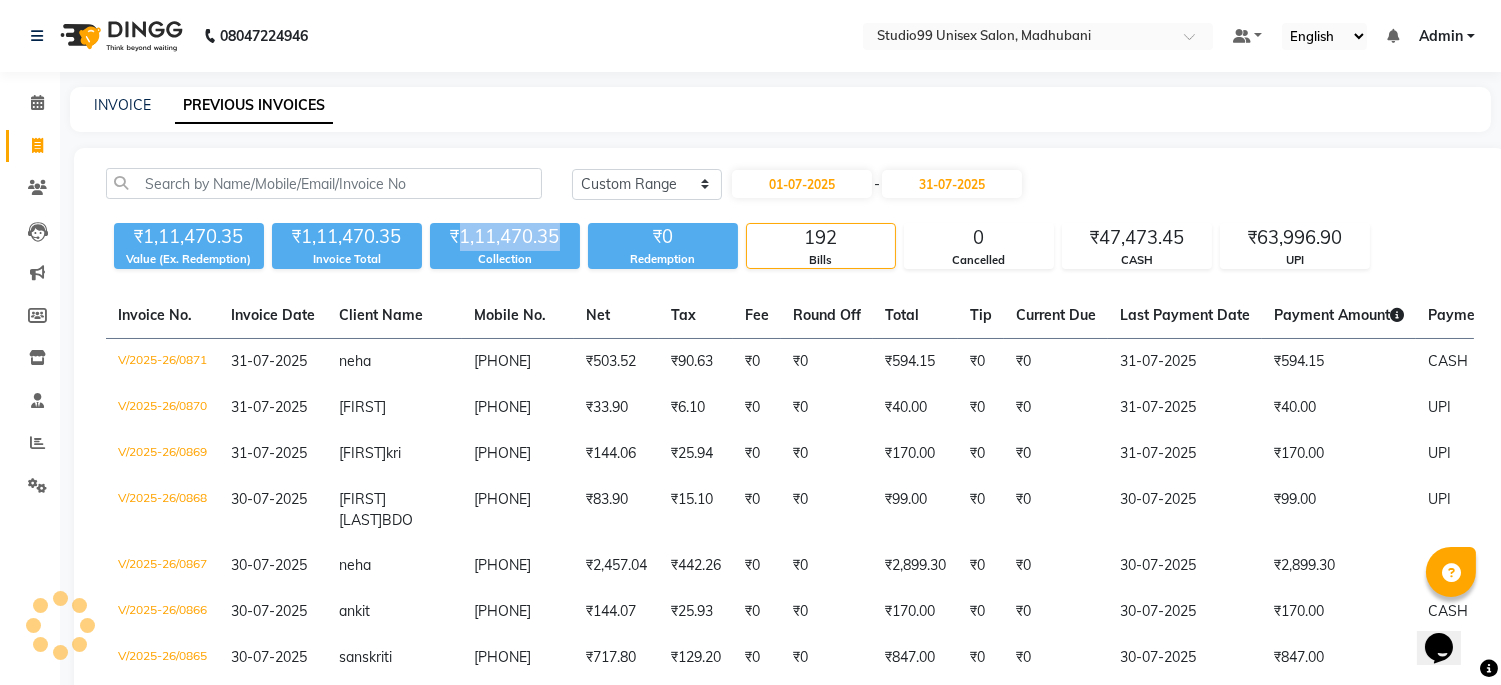 drag, startPoint x: 464, startPoint y: 234, endPoint x: 574, endPoint y: 245, distance: 110.54863 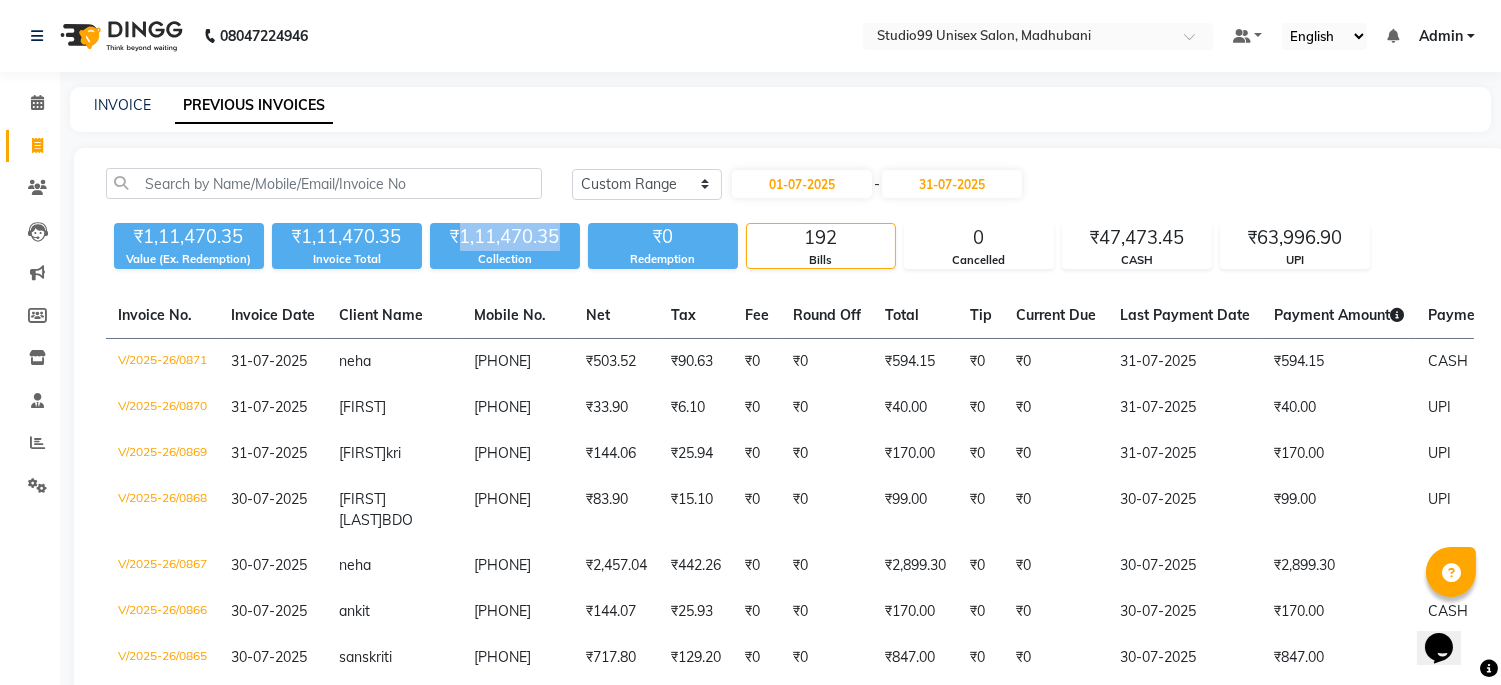 copy on "1,11,470.35" 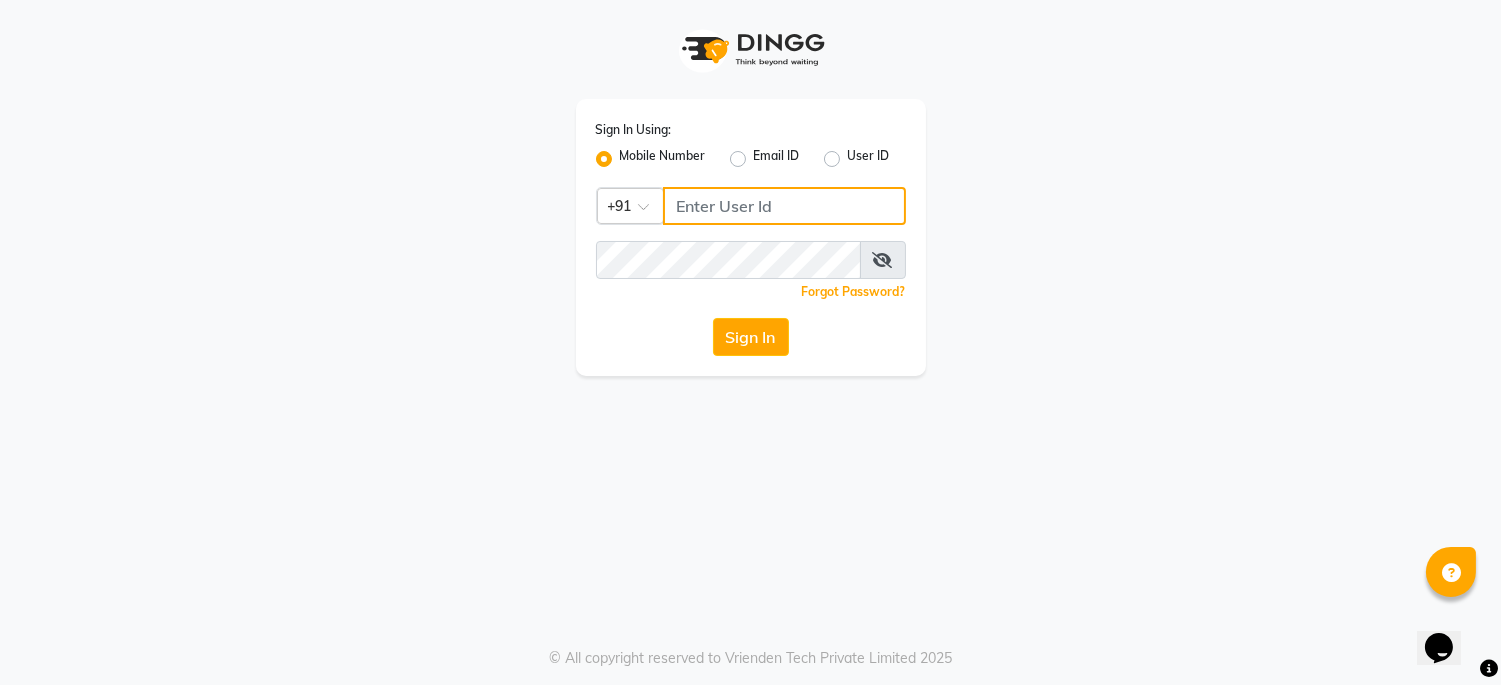 type on "6287595177" 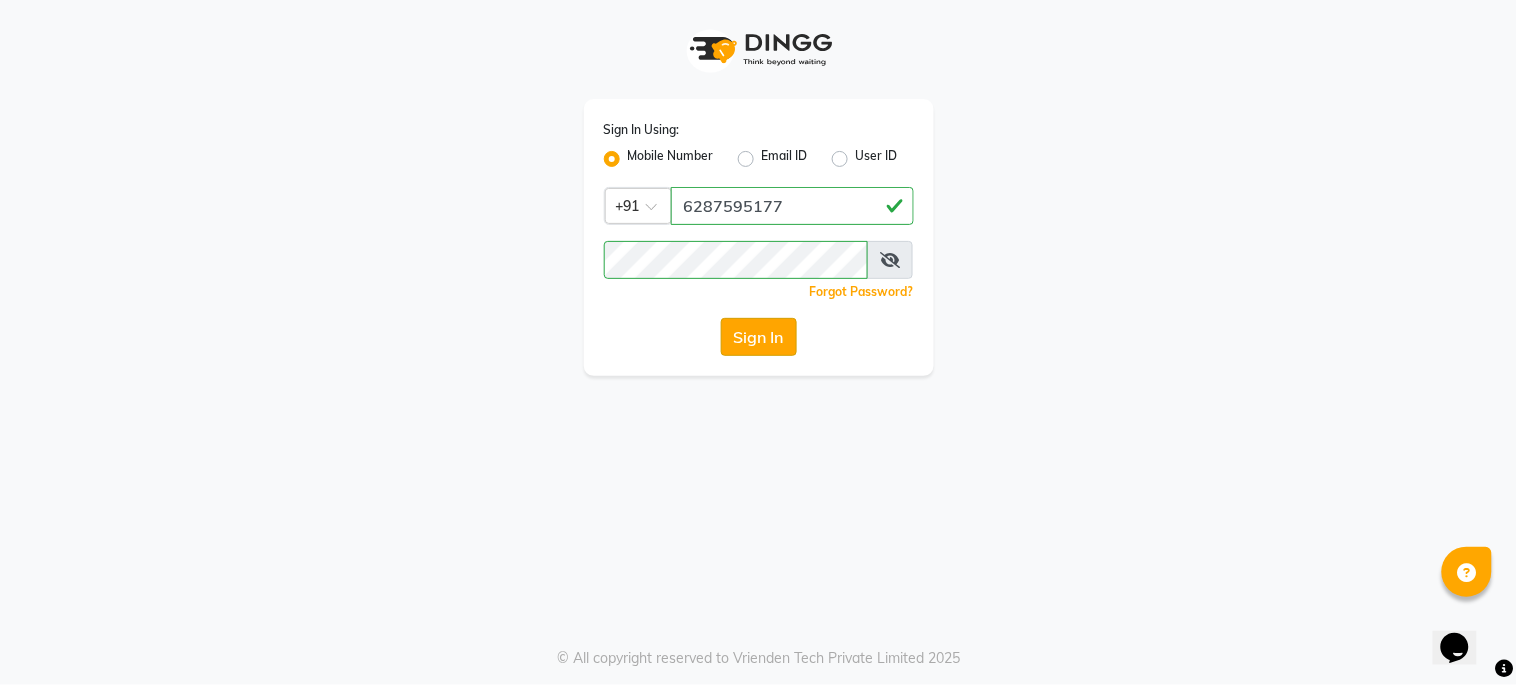 click on "Sign In" 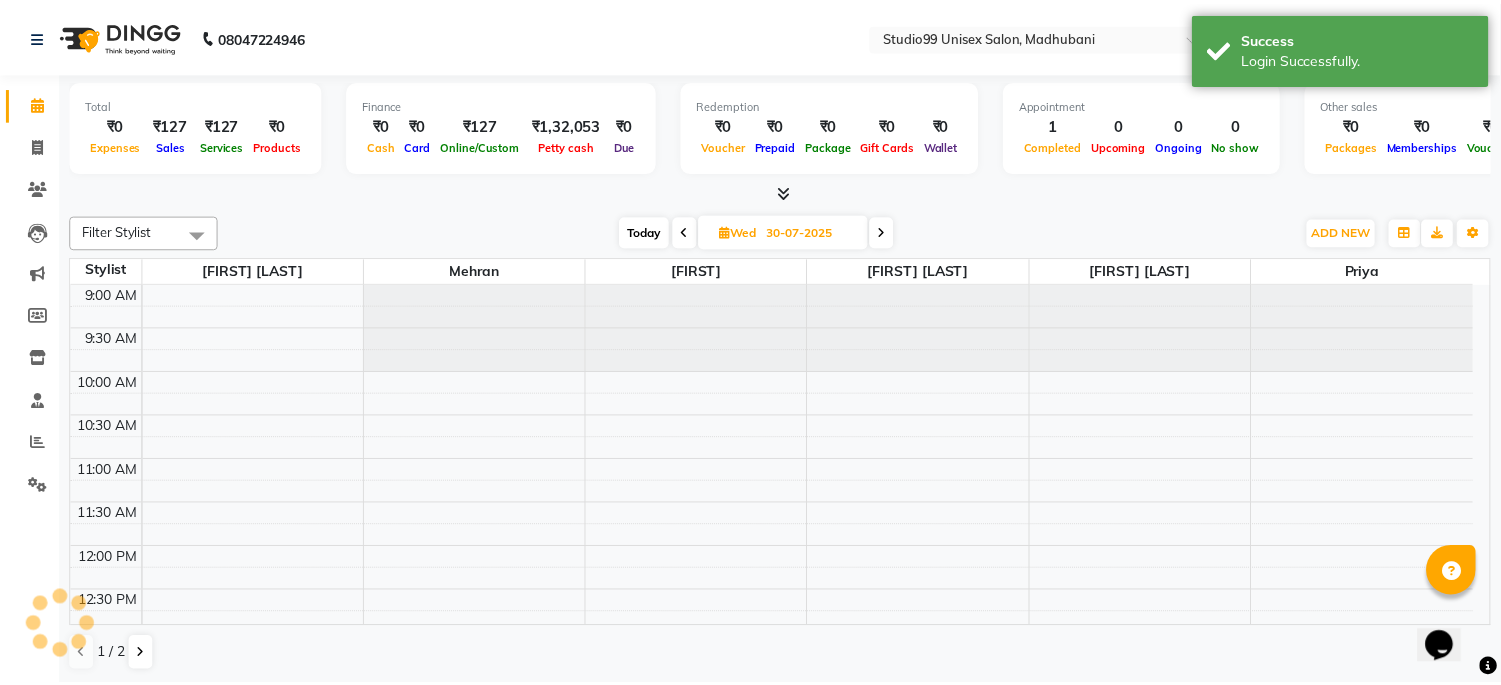scroll, scrollTop: 0, scrollLeft: 0, axis: both 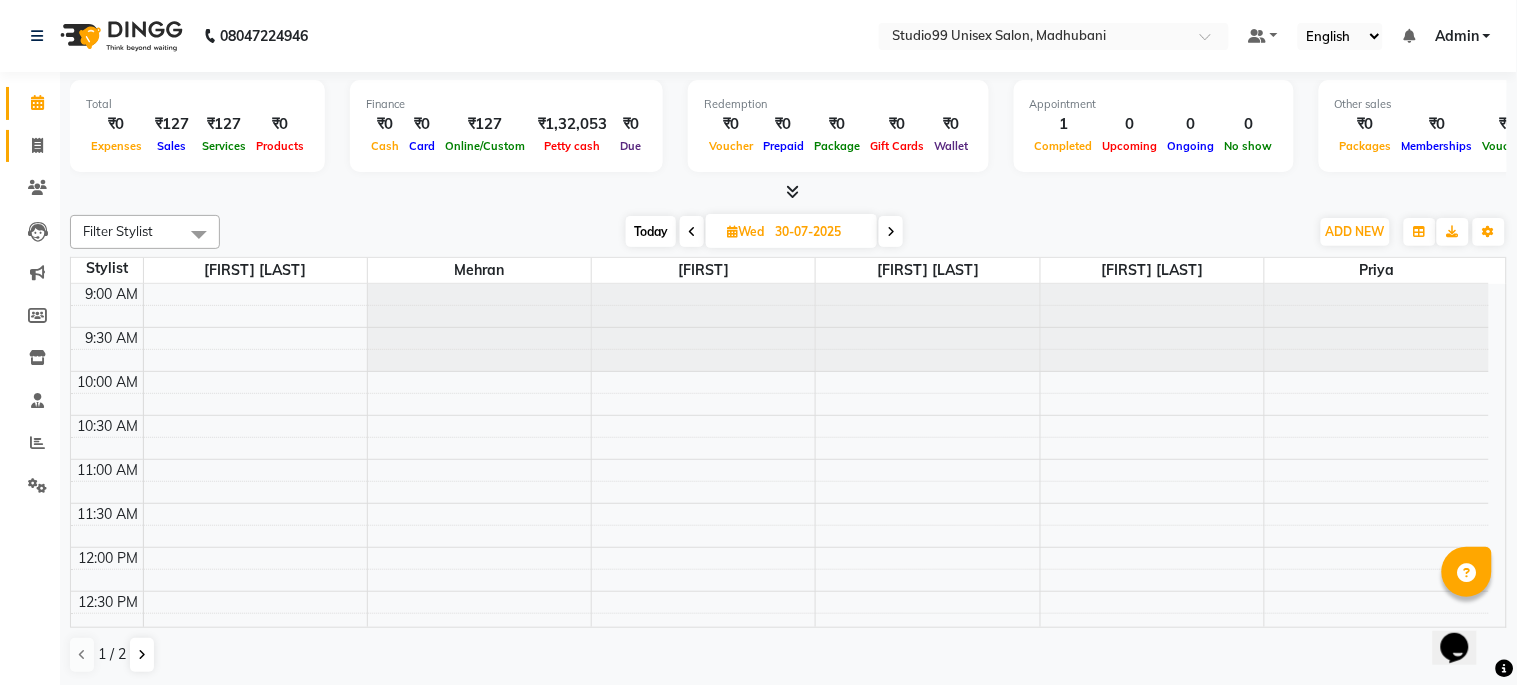 click 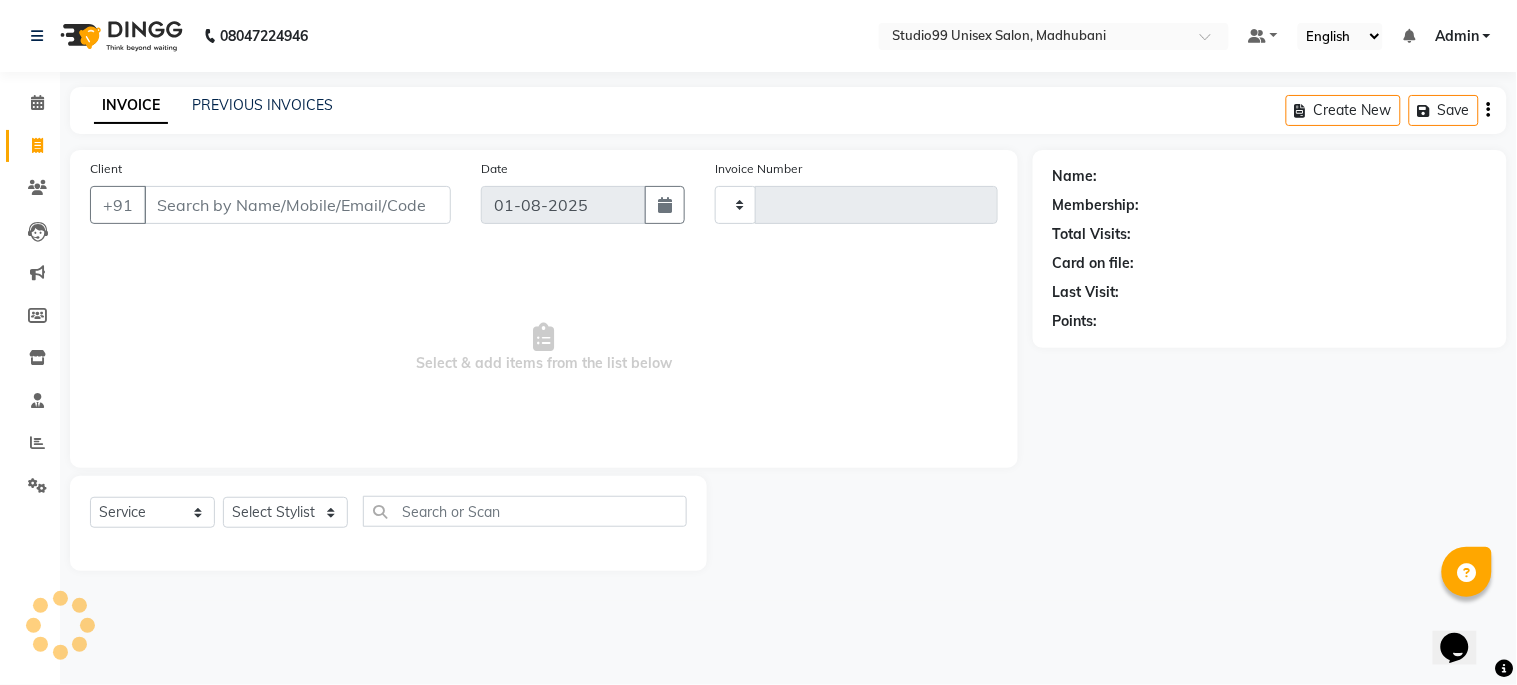 type on "0873" 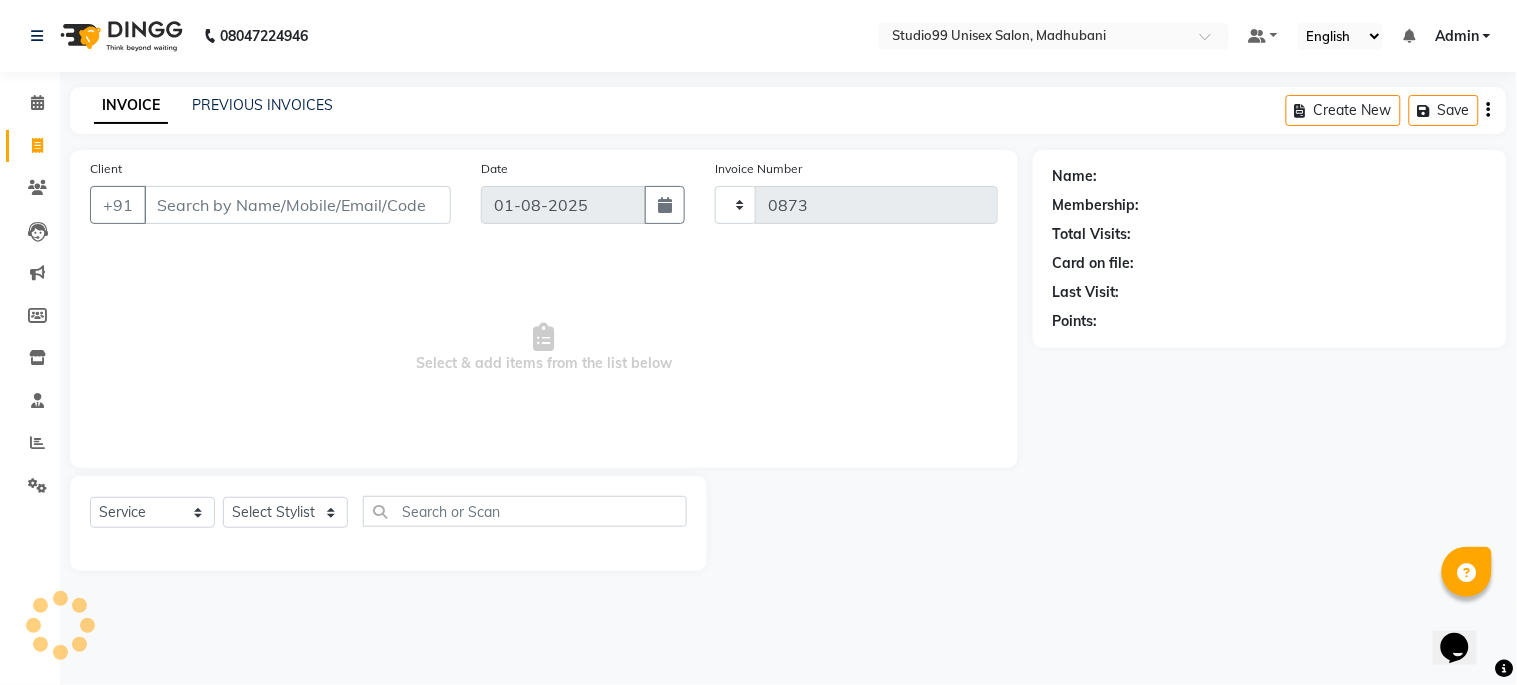 select on "6061" 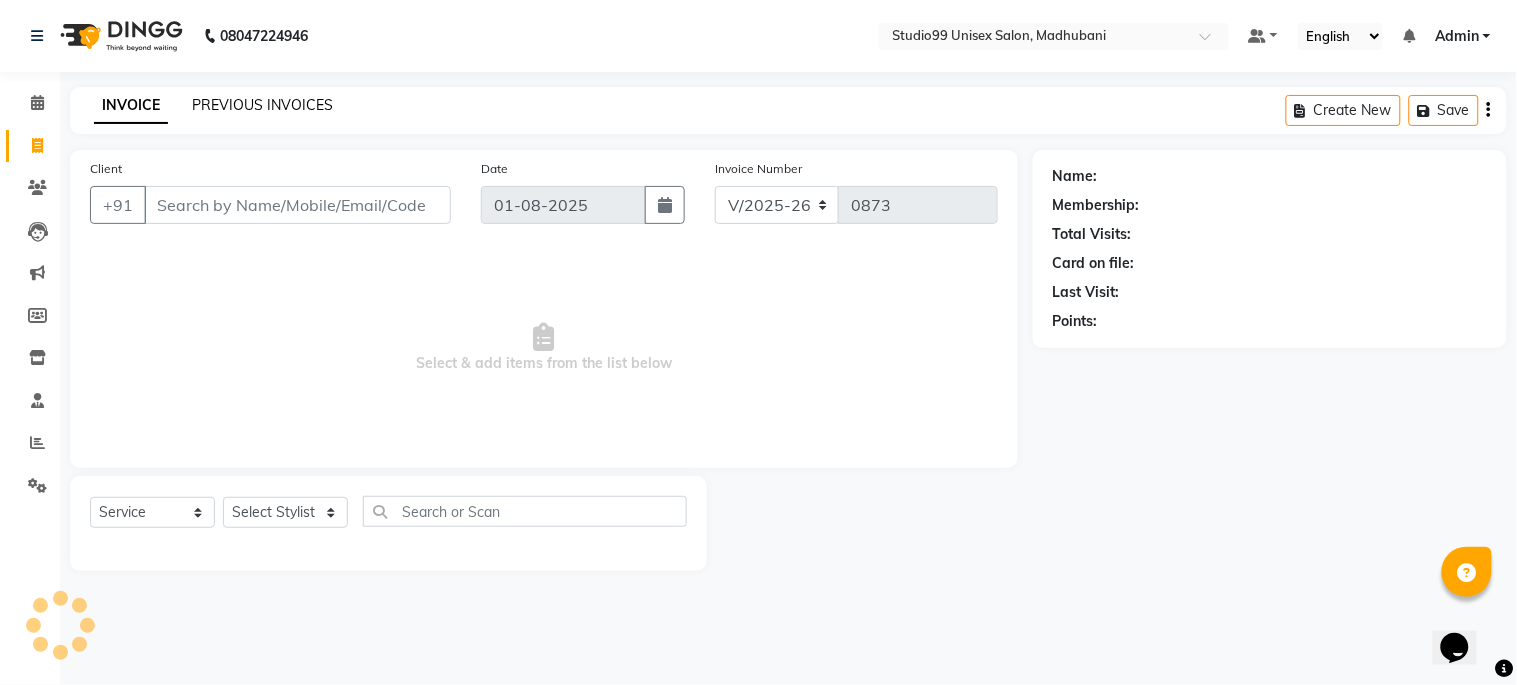 click on "PREVIOUS INVOICES" 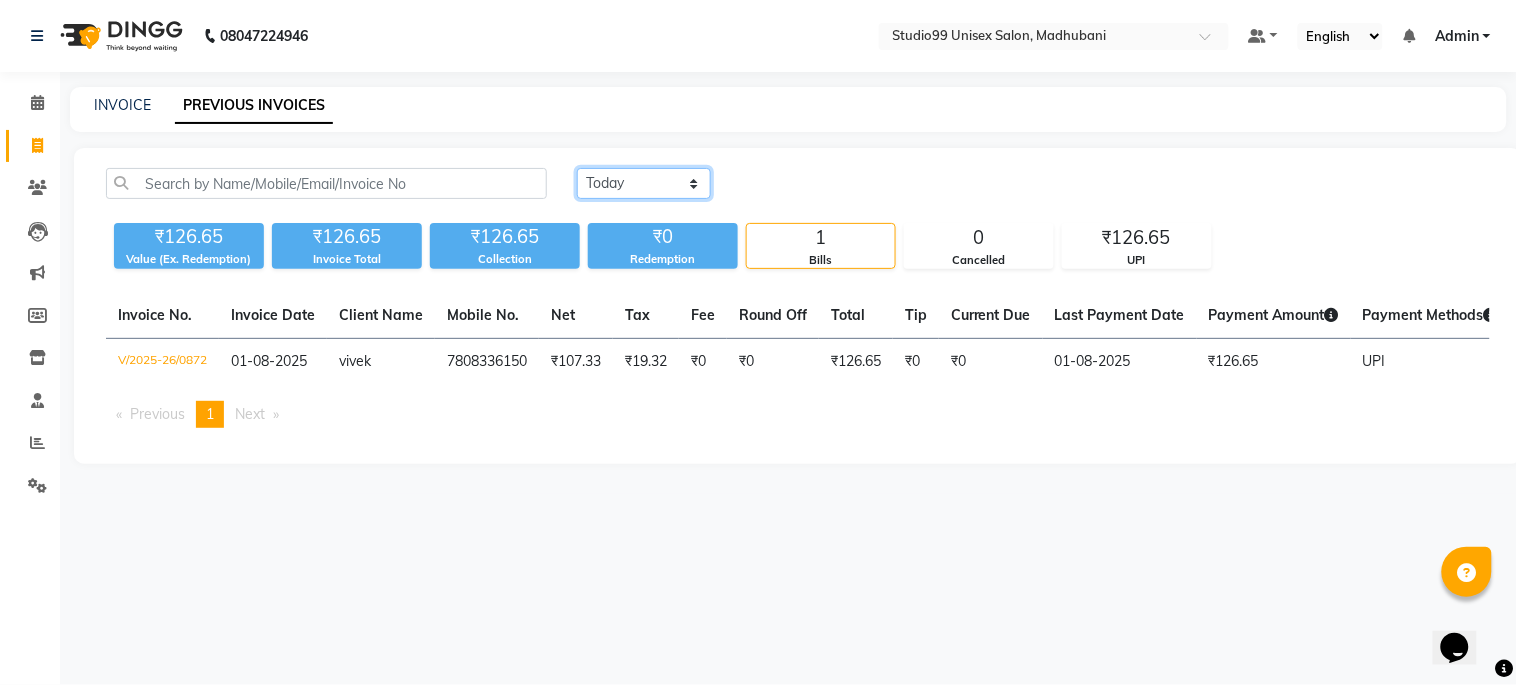 click on "Today Yesterday Custom Range" 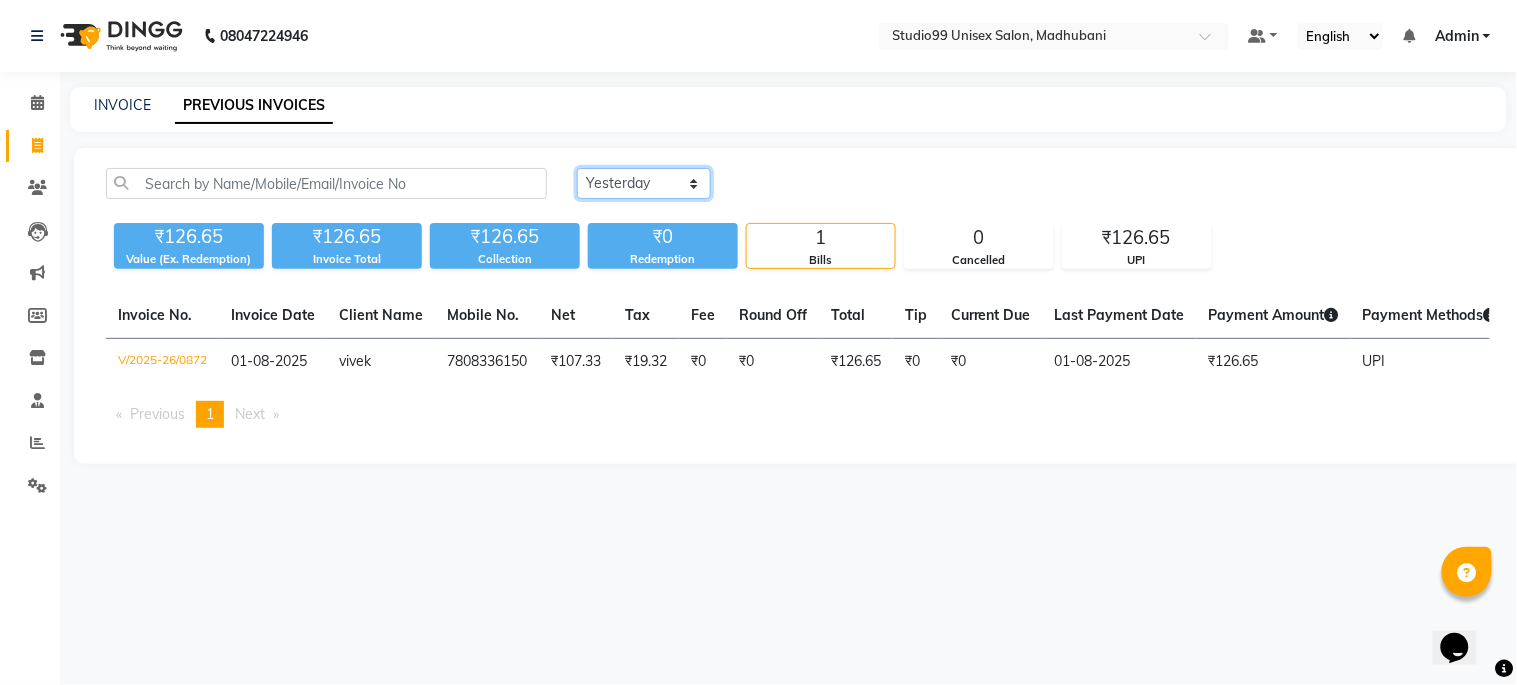 click on "Today Yesterday Custom Range" 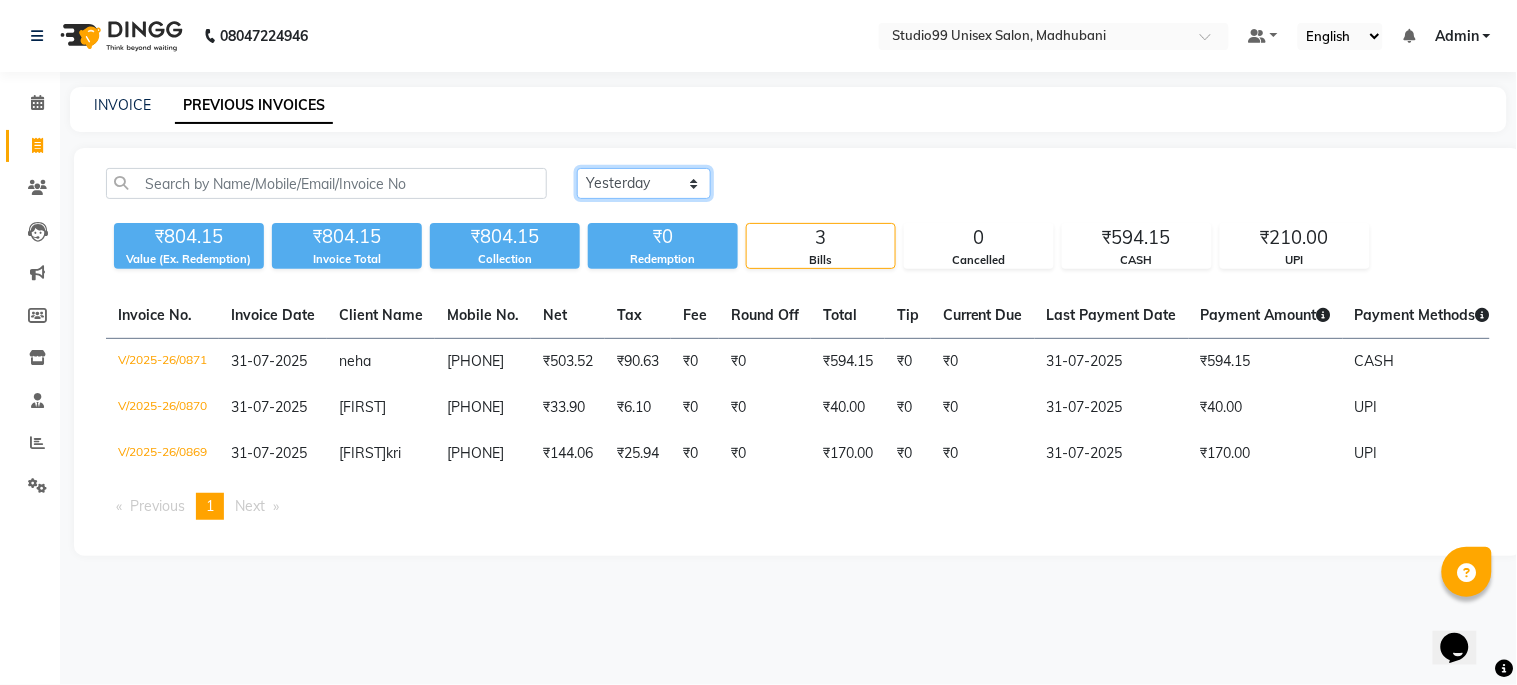 click on "Today Yesterday Custom Range" 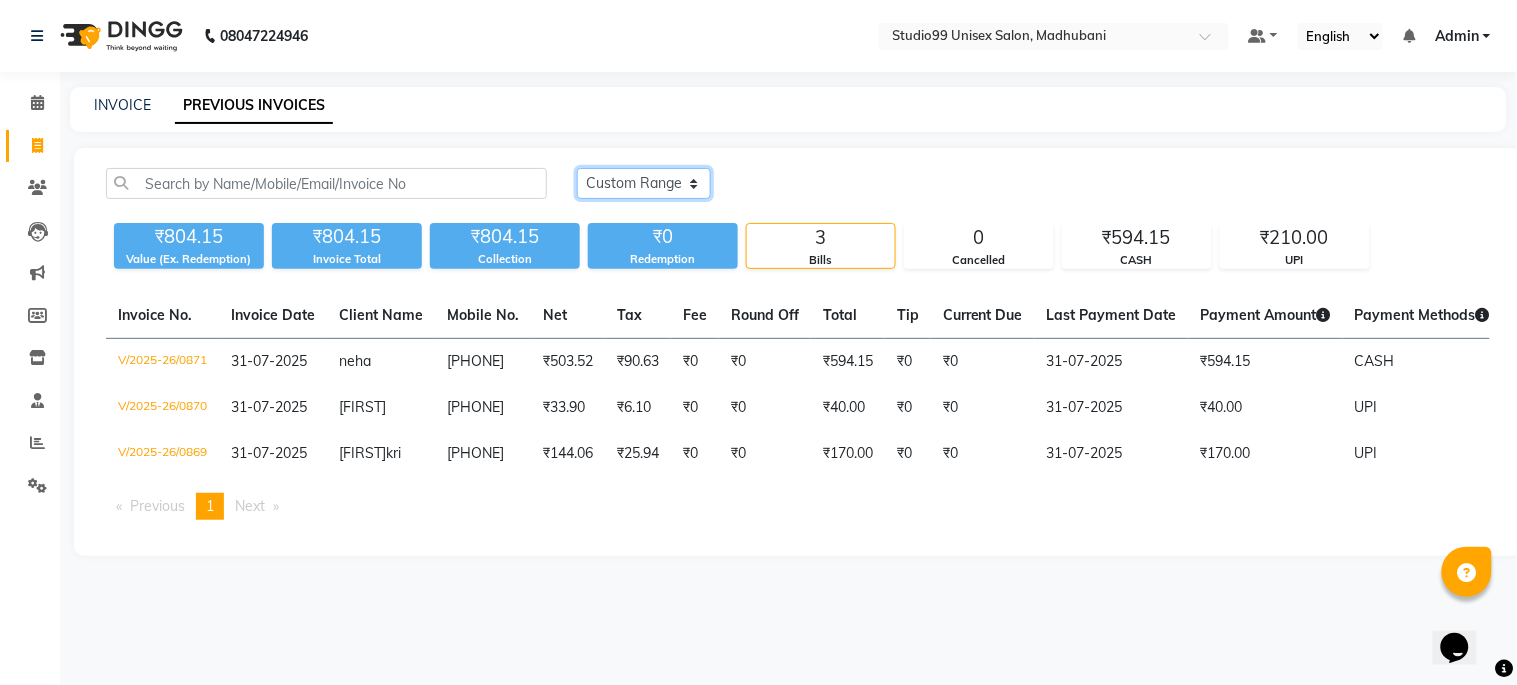 click on "Today Yesterday Custom Range" 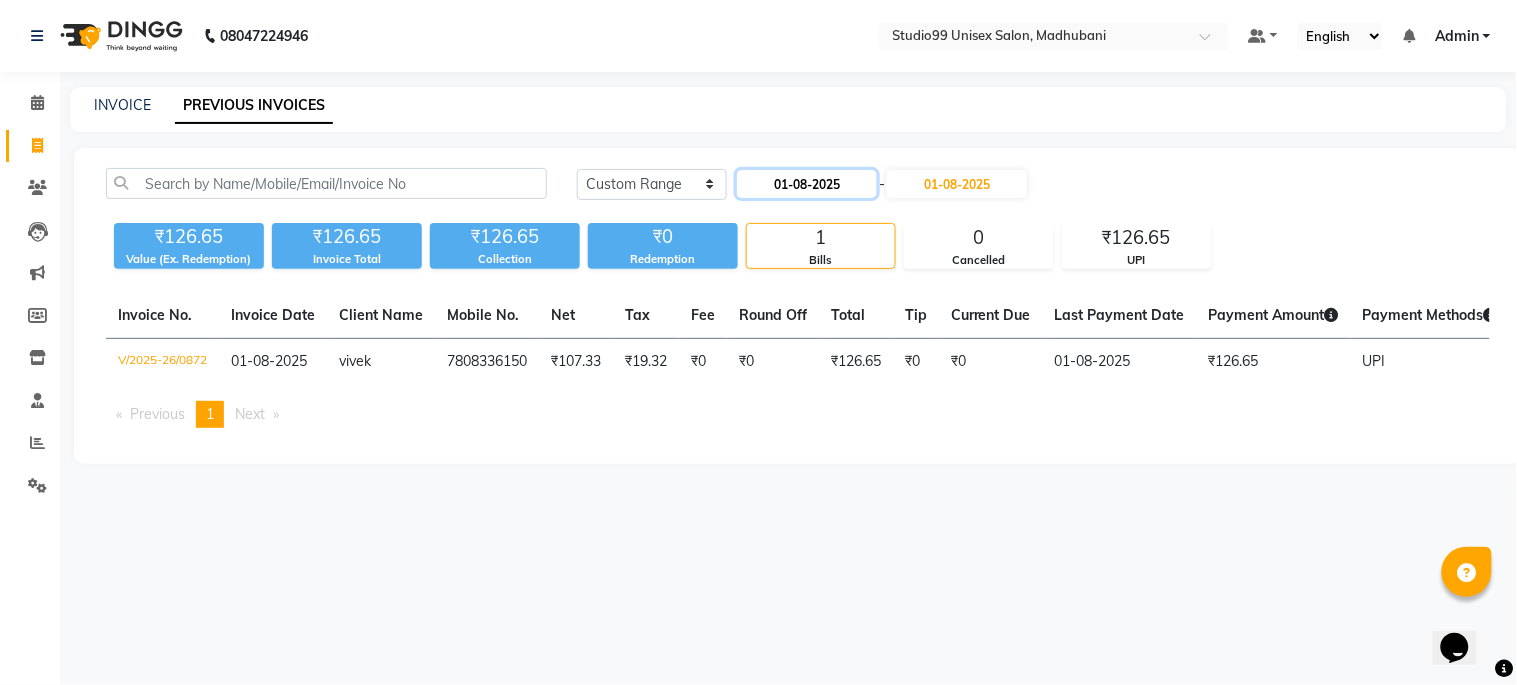 click on "01-08-2025" 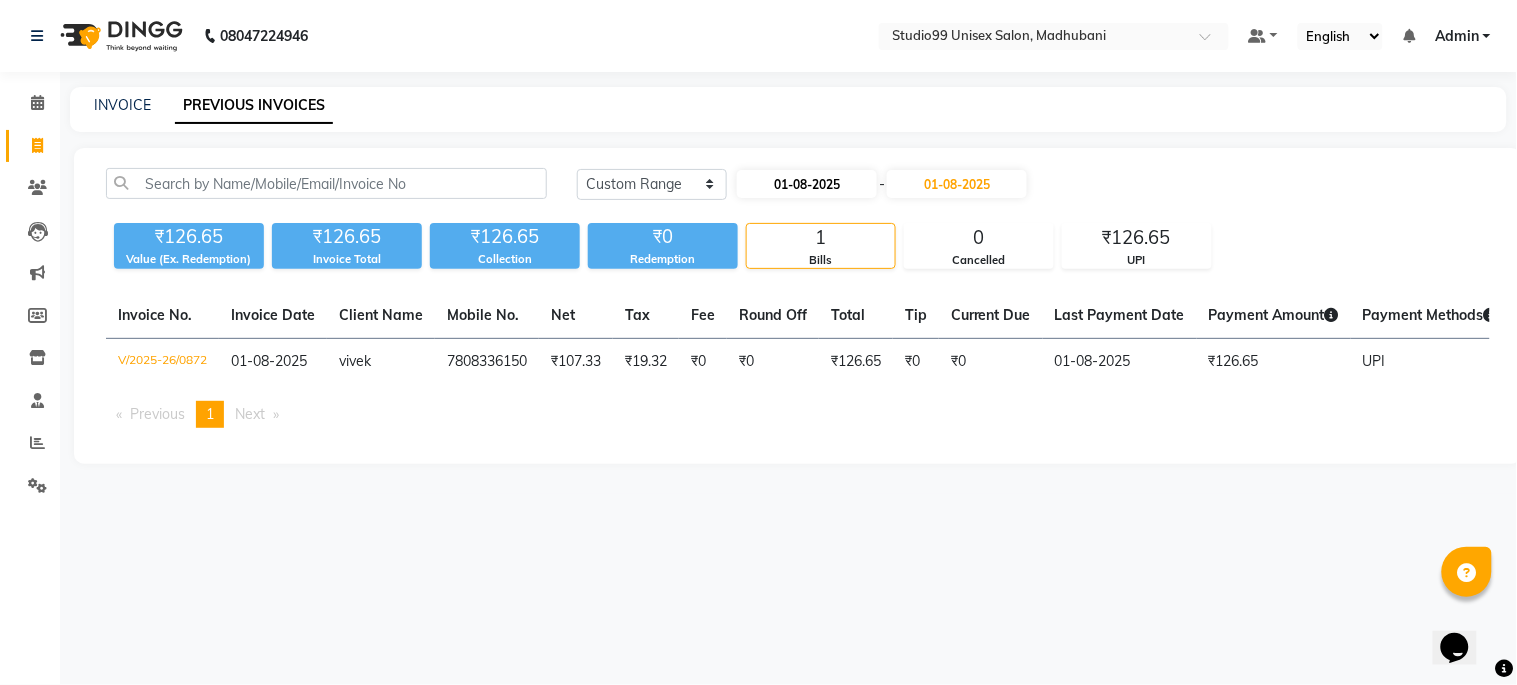 select on "8" 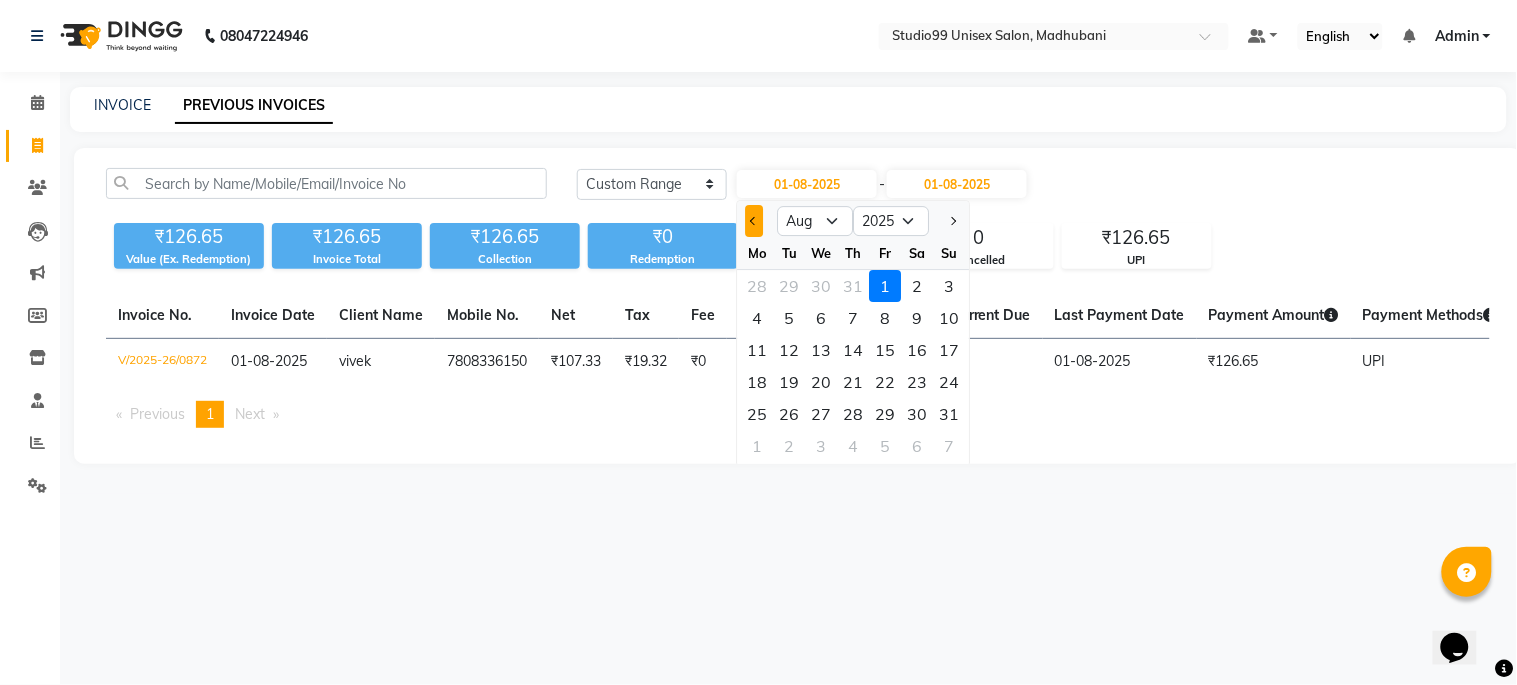 click 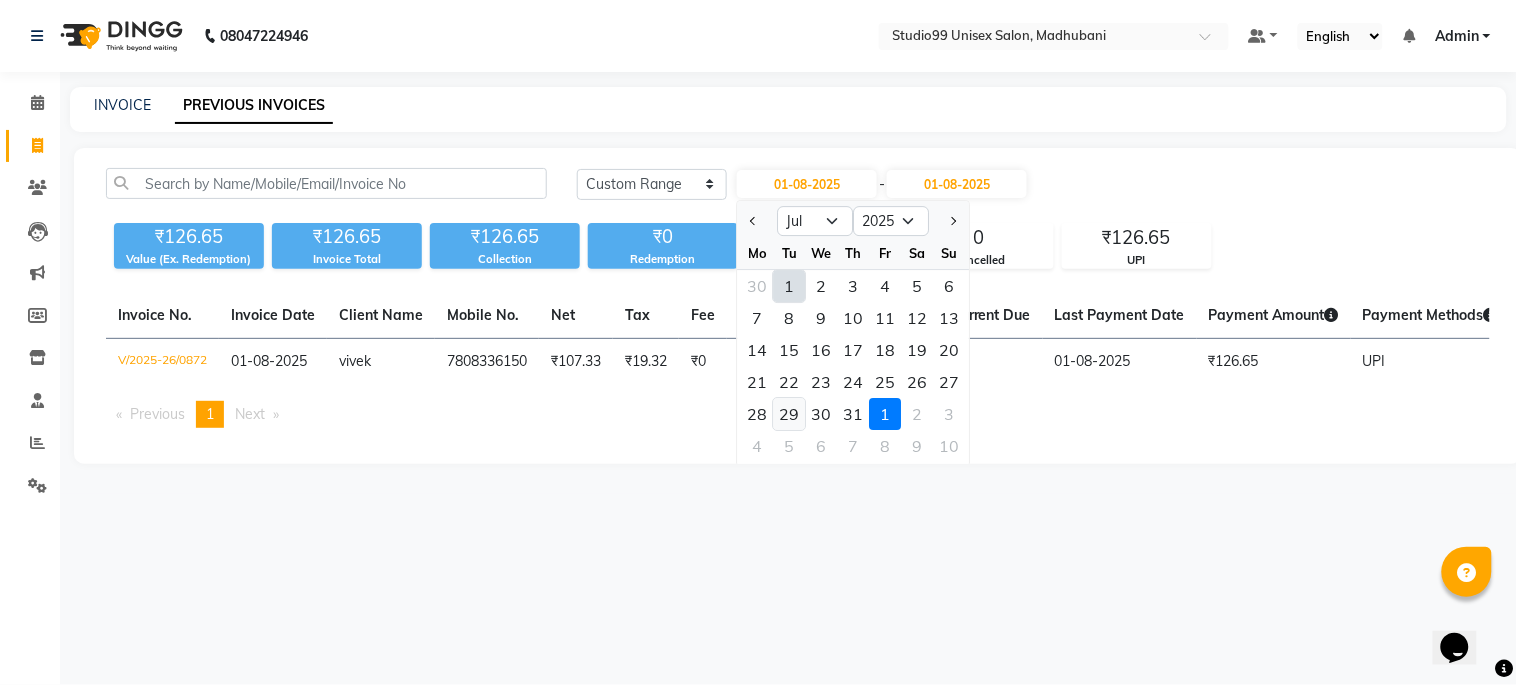 click on "29" 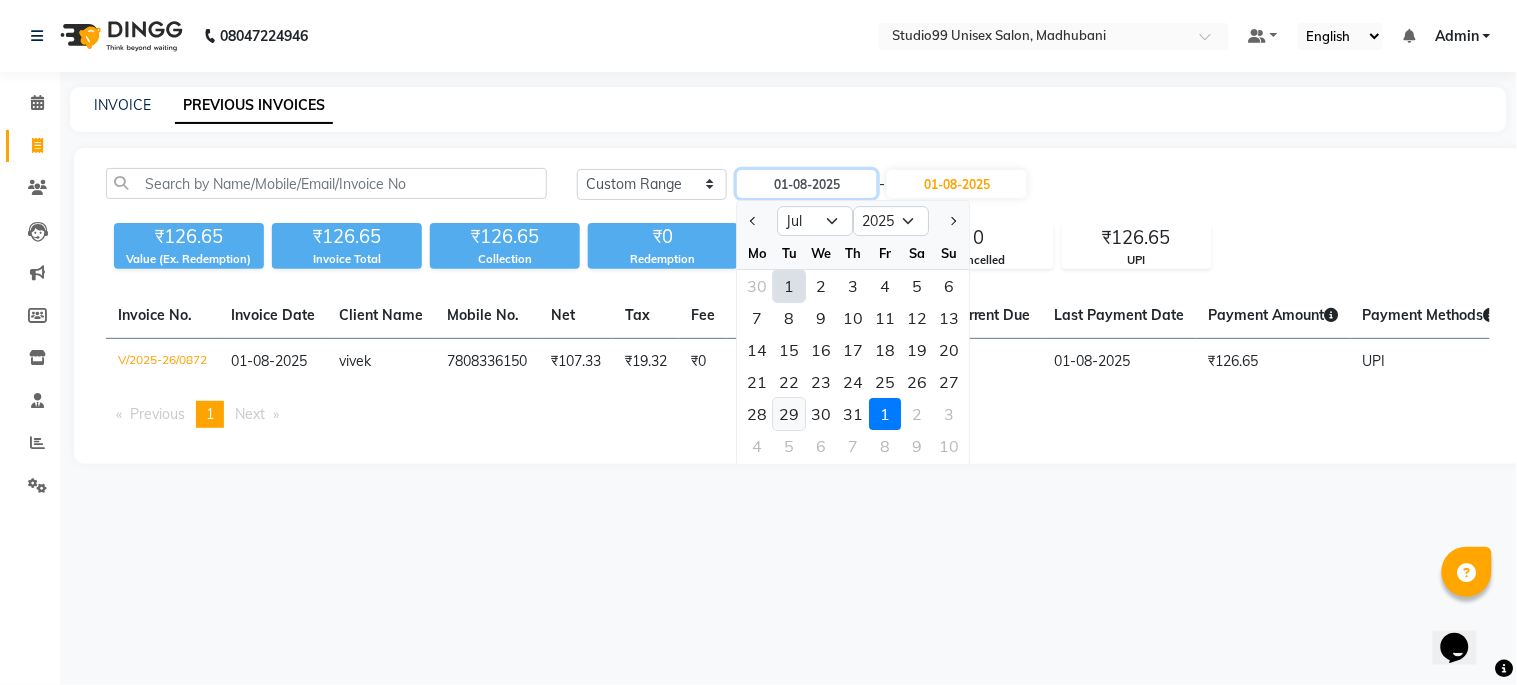 type on "29-07-2025" 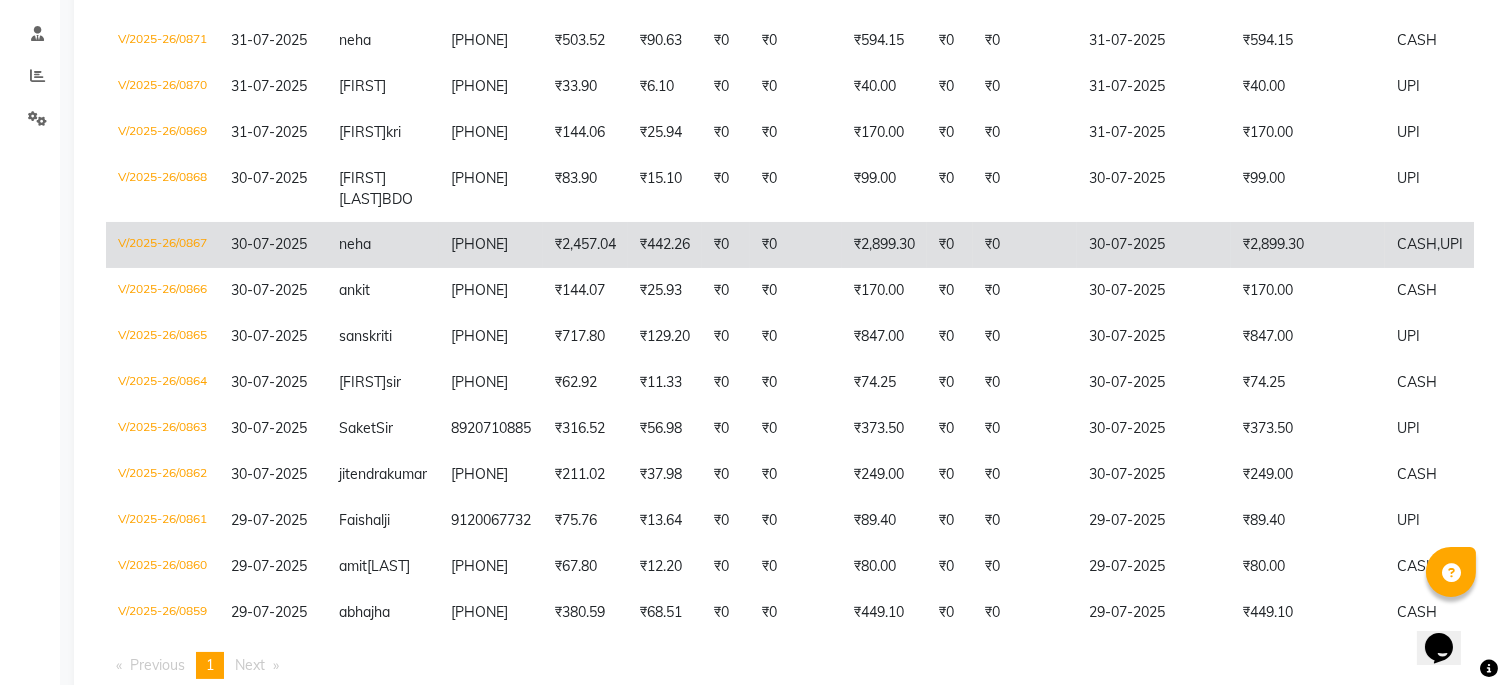 scroll, scrollTop: 444, scrollLeft: 0, axis: vertical 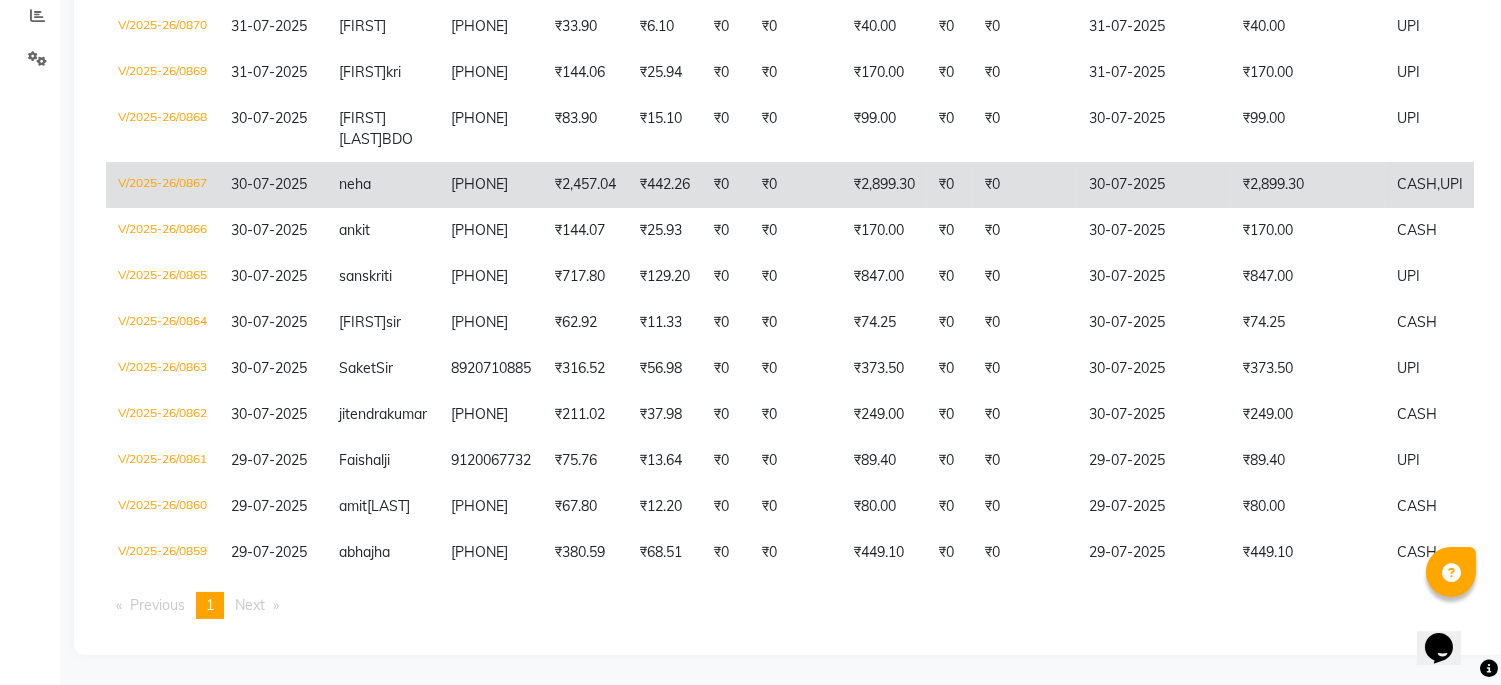 click on "V/2025-26/0867" 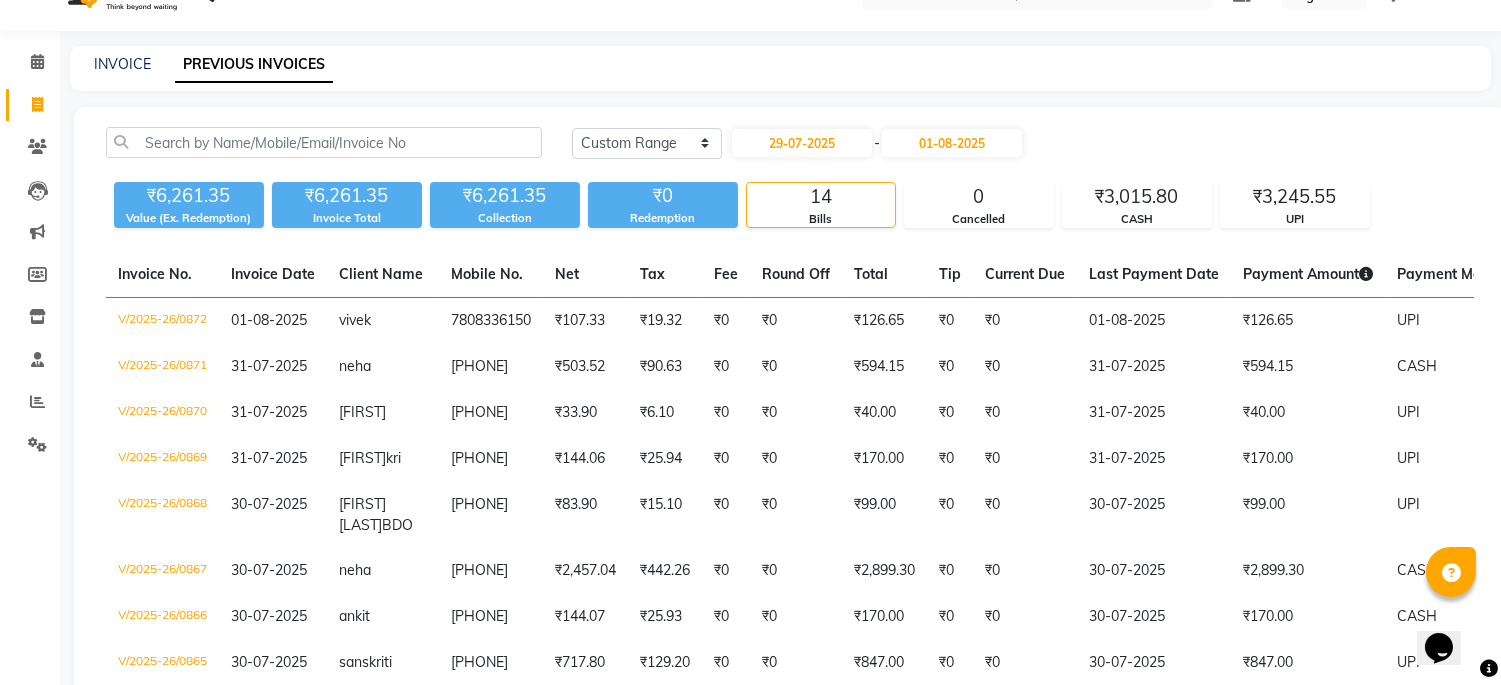 scroll, scrollTop: 0, scrollLeft: 0, axis: both 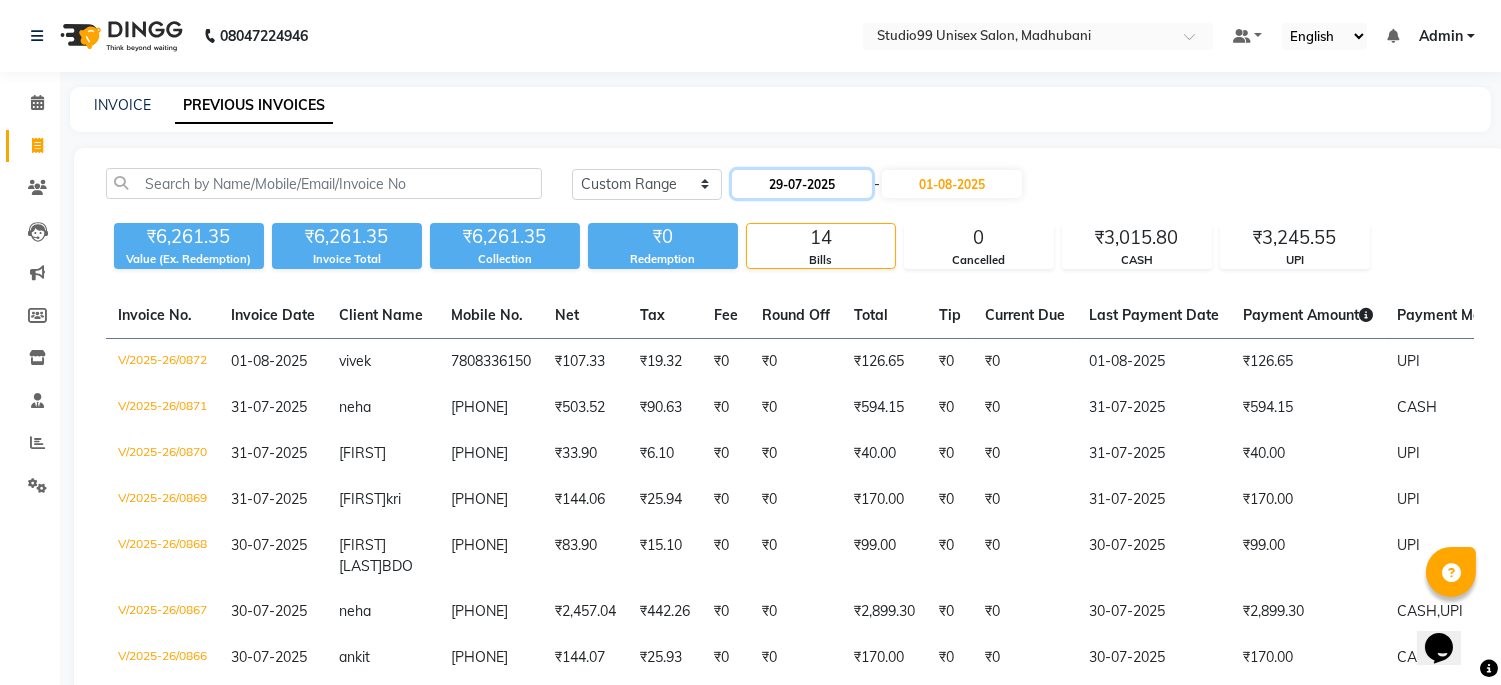 click on "29-07-2025" 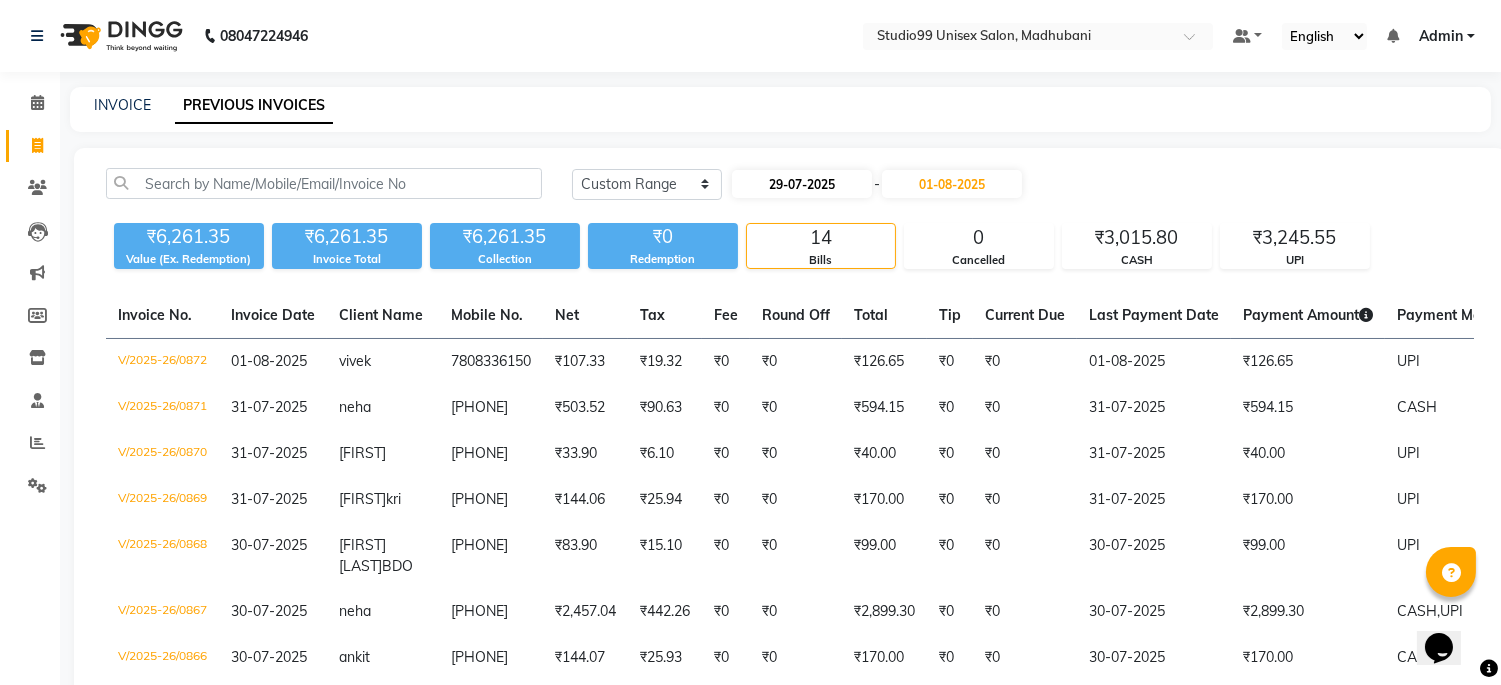 select on "7" 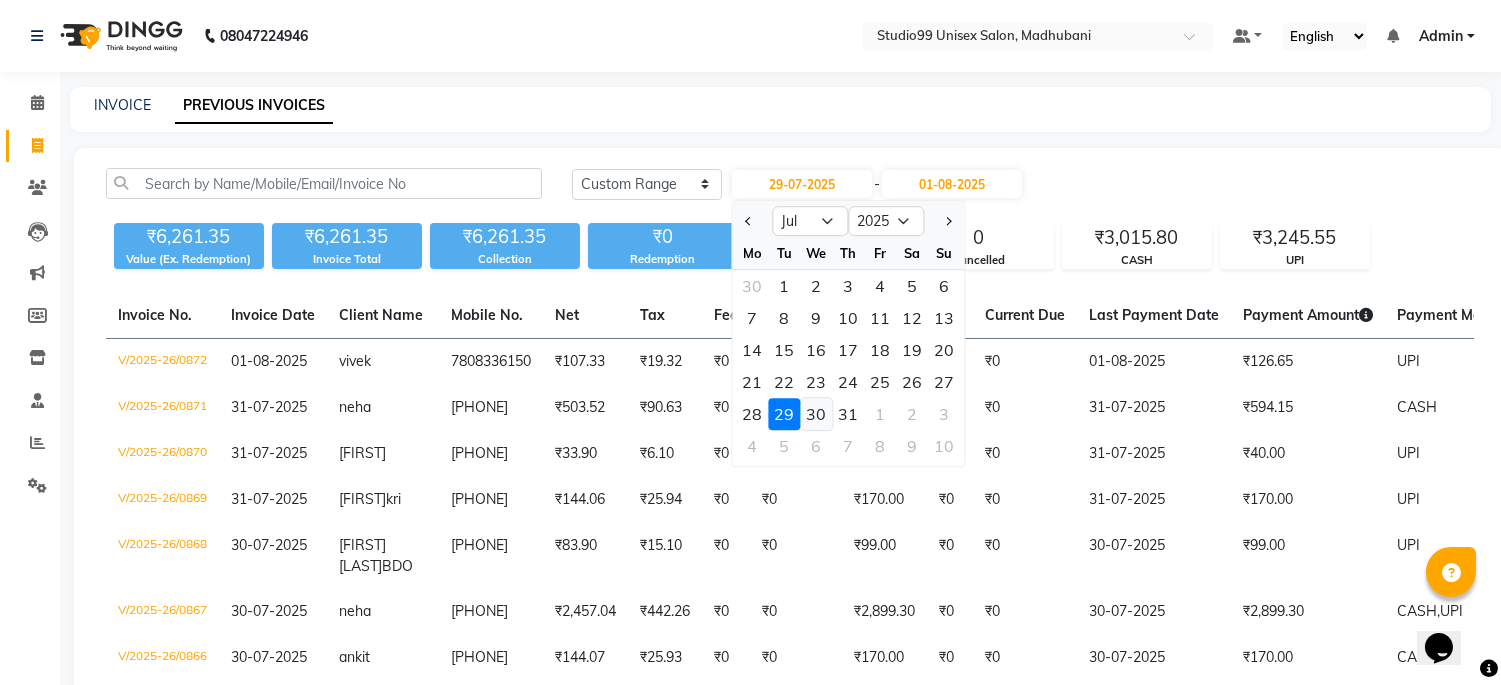 click on "30" 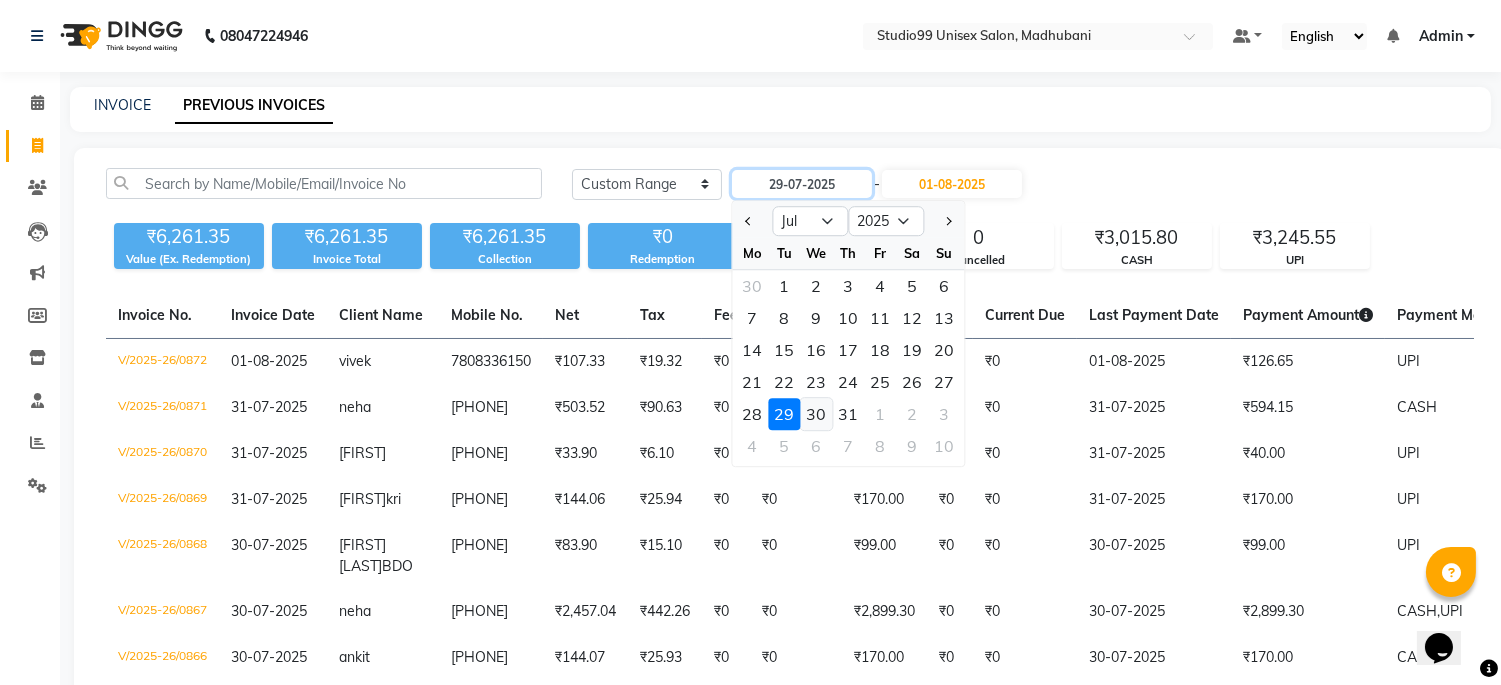 type on "30-07-2025" 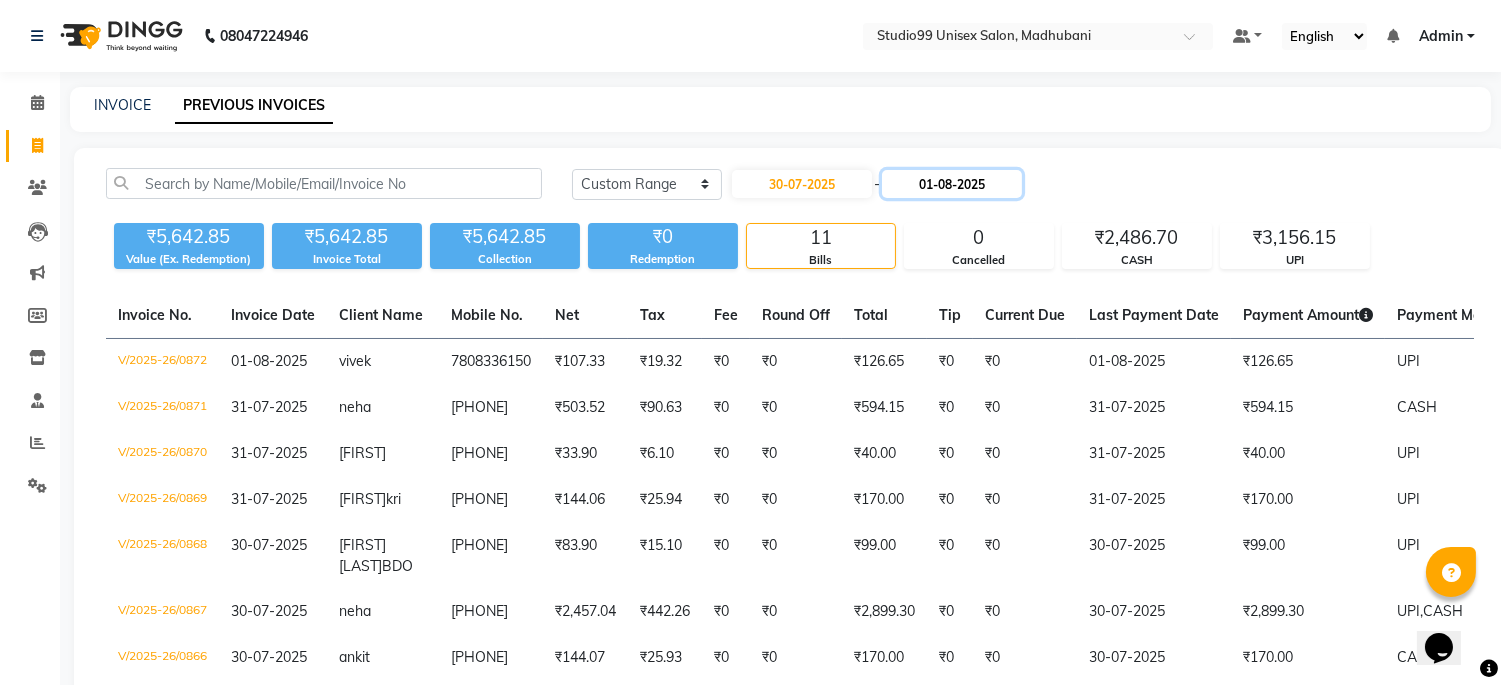 click on "01-08-2025" 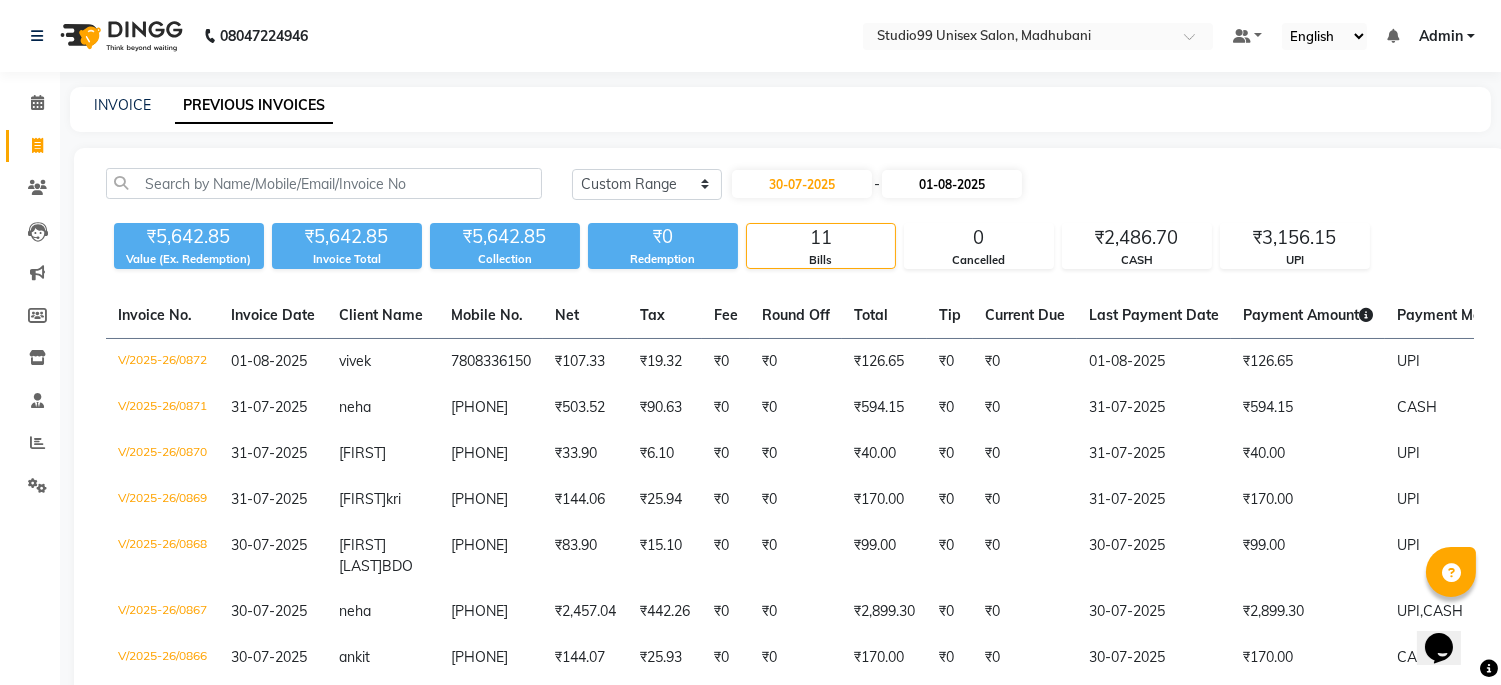 select on "8" 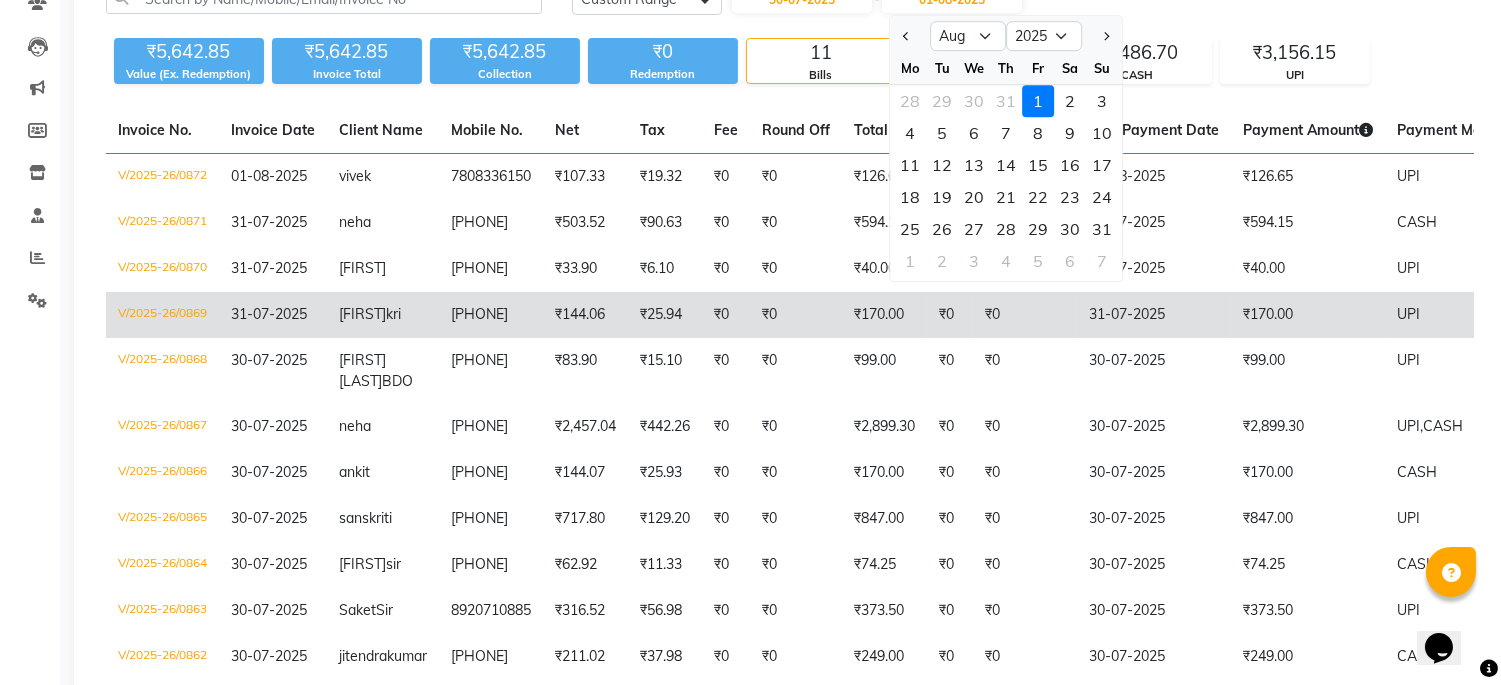 scroll, scrollTop: 322, scrollLeft: 0, axis: vertical 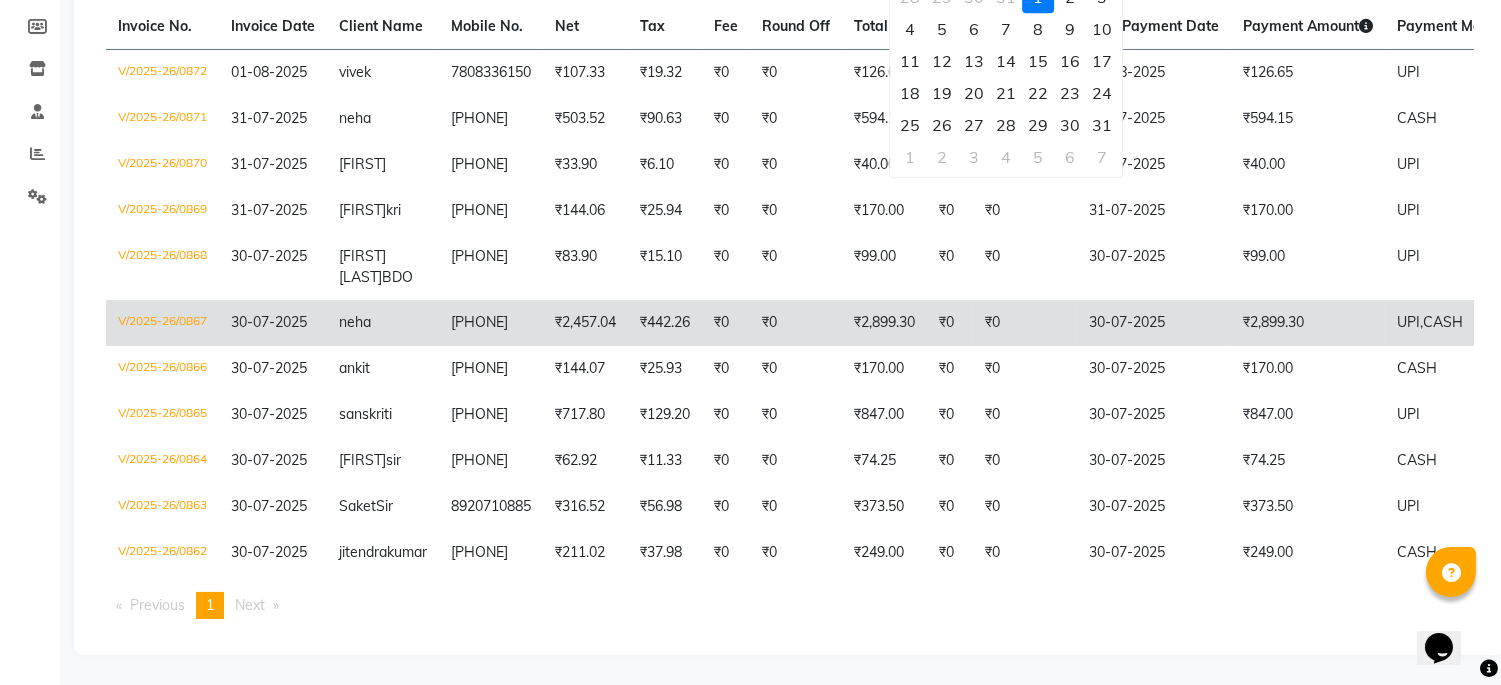 click on "V/2025-26/0867" 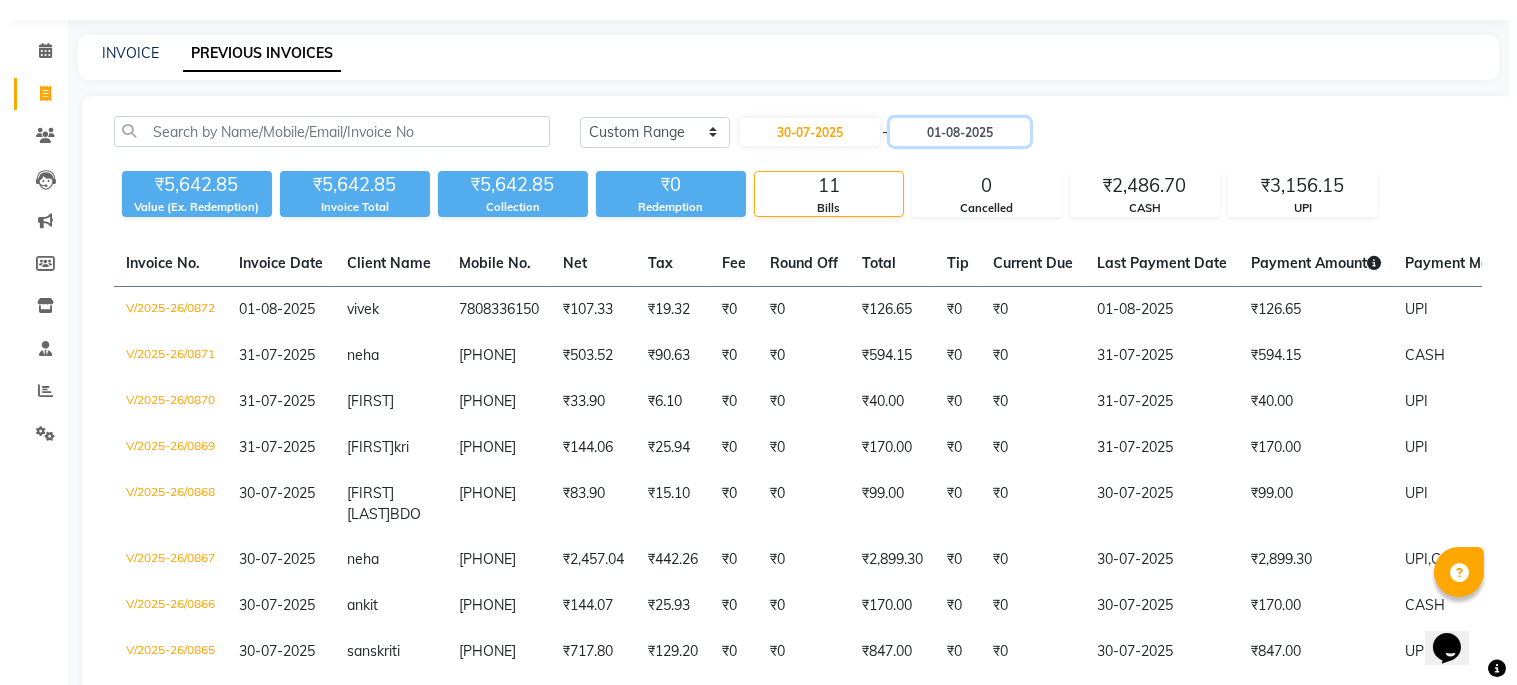 scroll, scrollTop: 0, scrollLeft: 0, axis: both 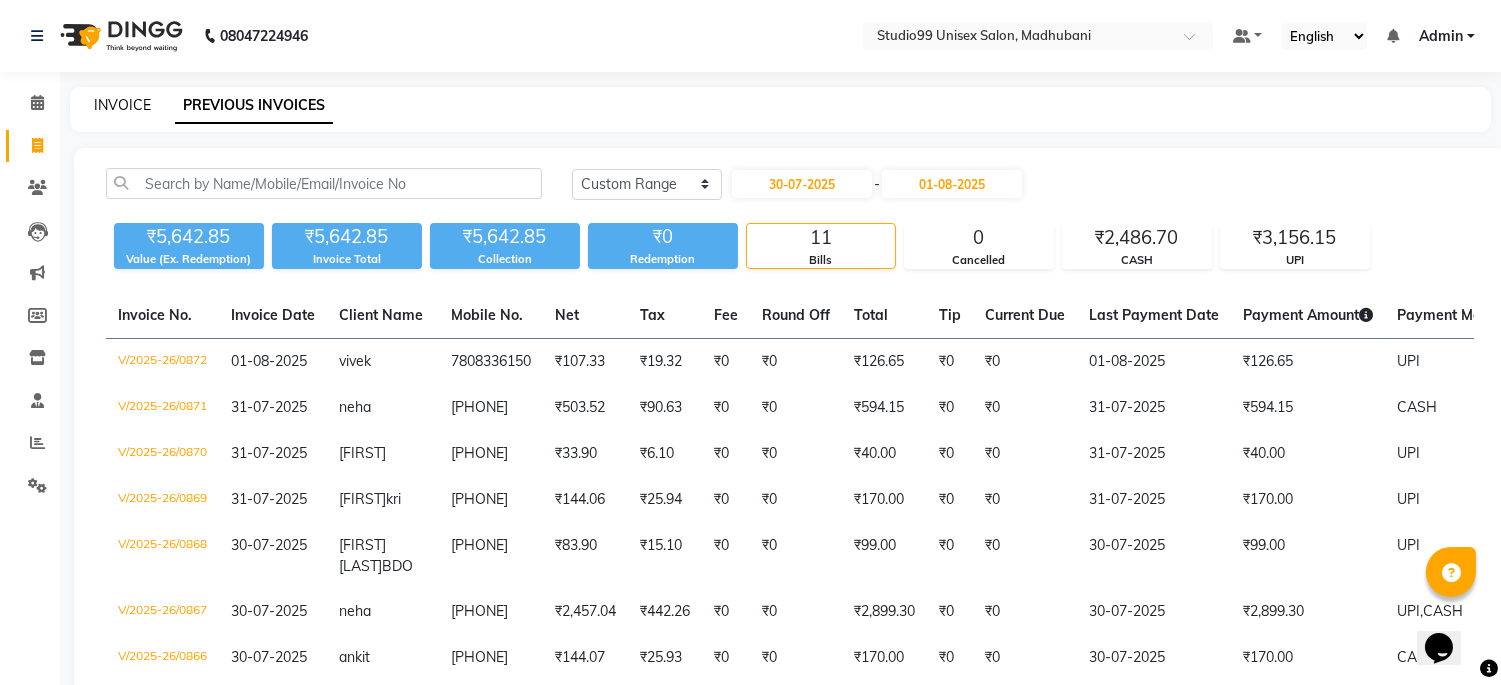 click on "INVOICE" 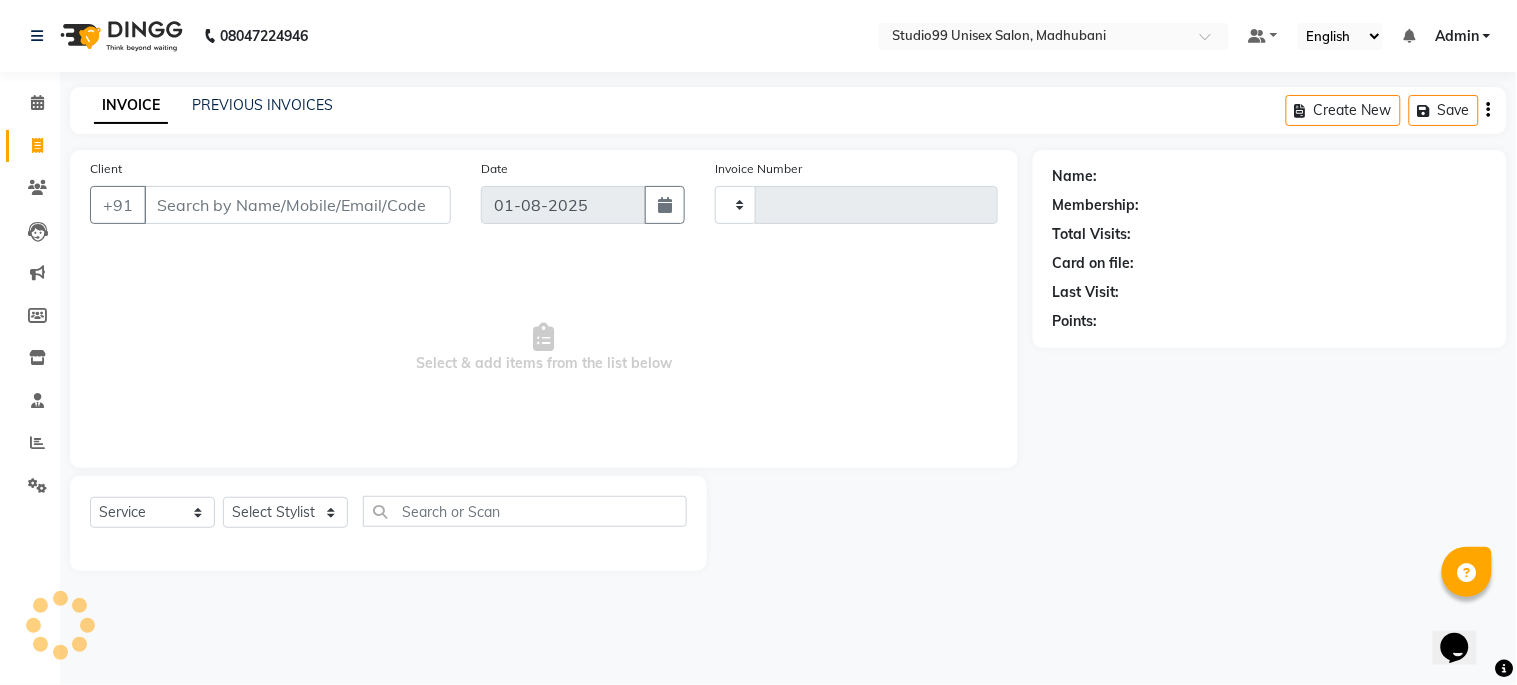 type on "0873" 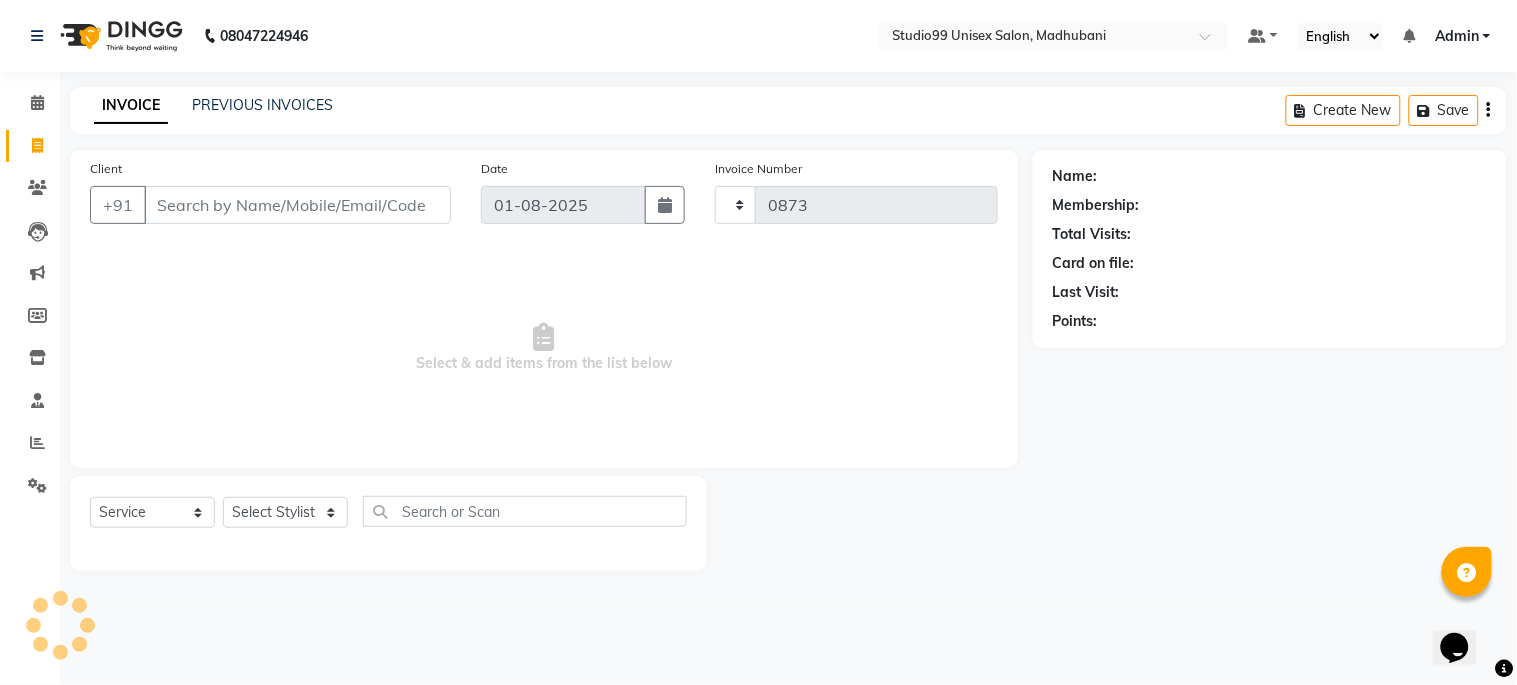 select on "6061" 